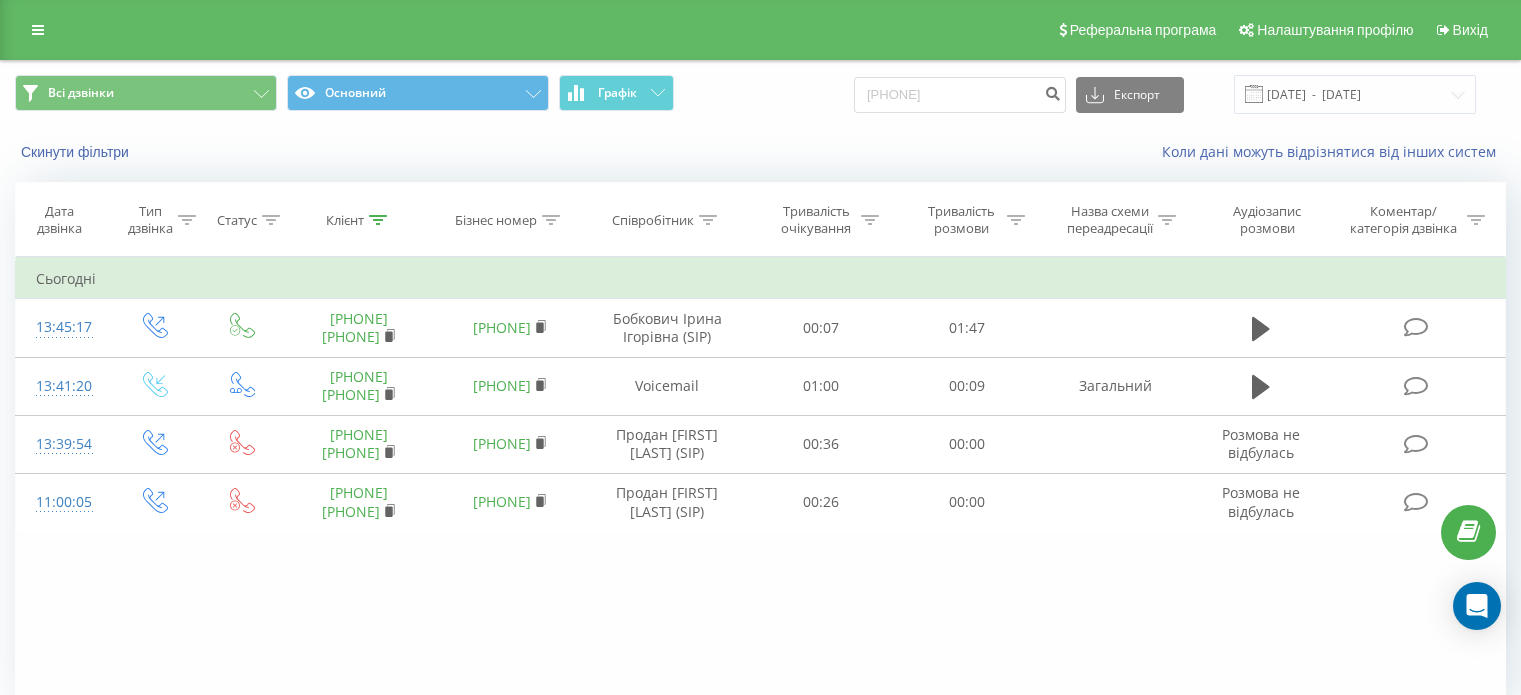 scroll, scrollTop: 0, scrollLeft: 0, axis: both 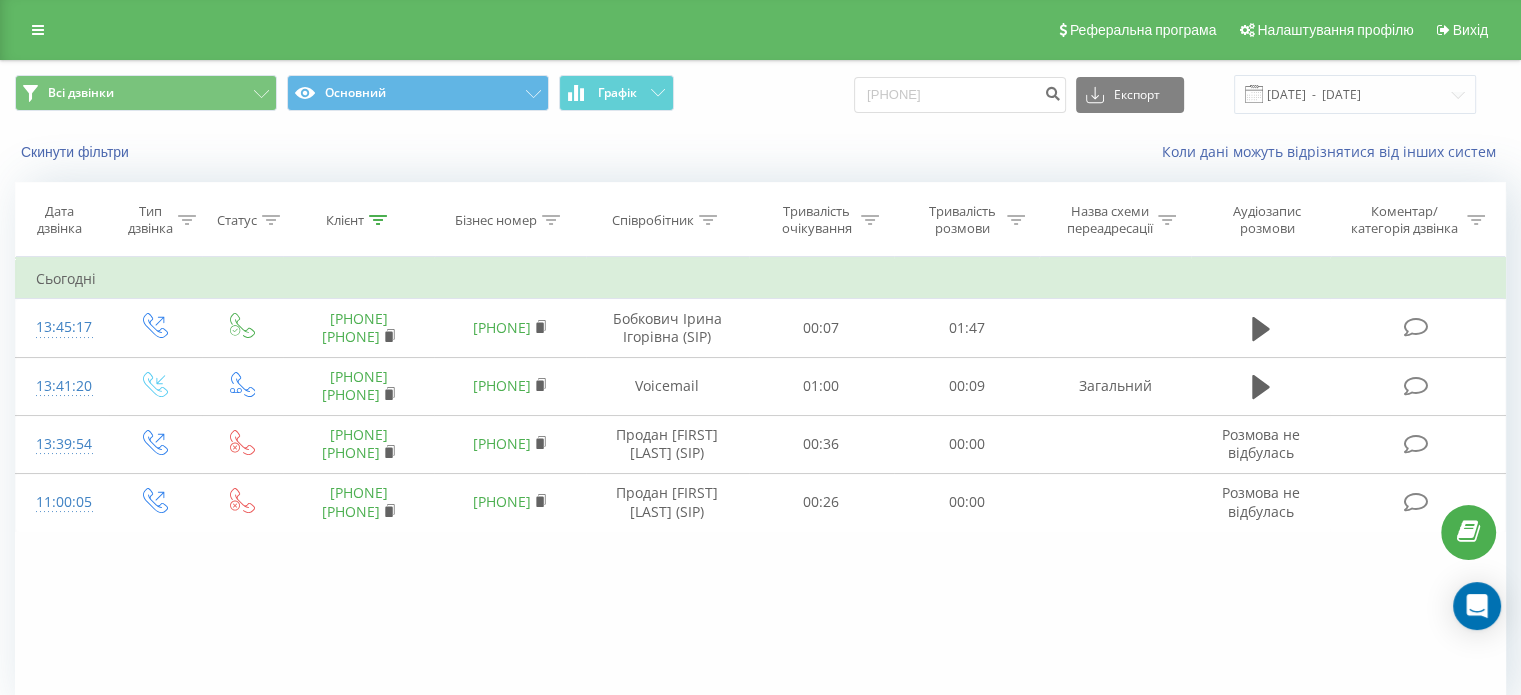 click at bounding box center [38, 30] 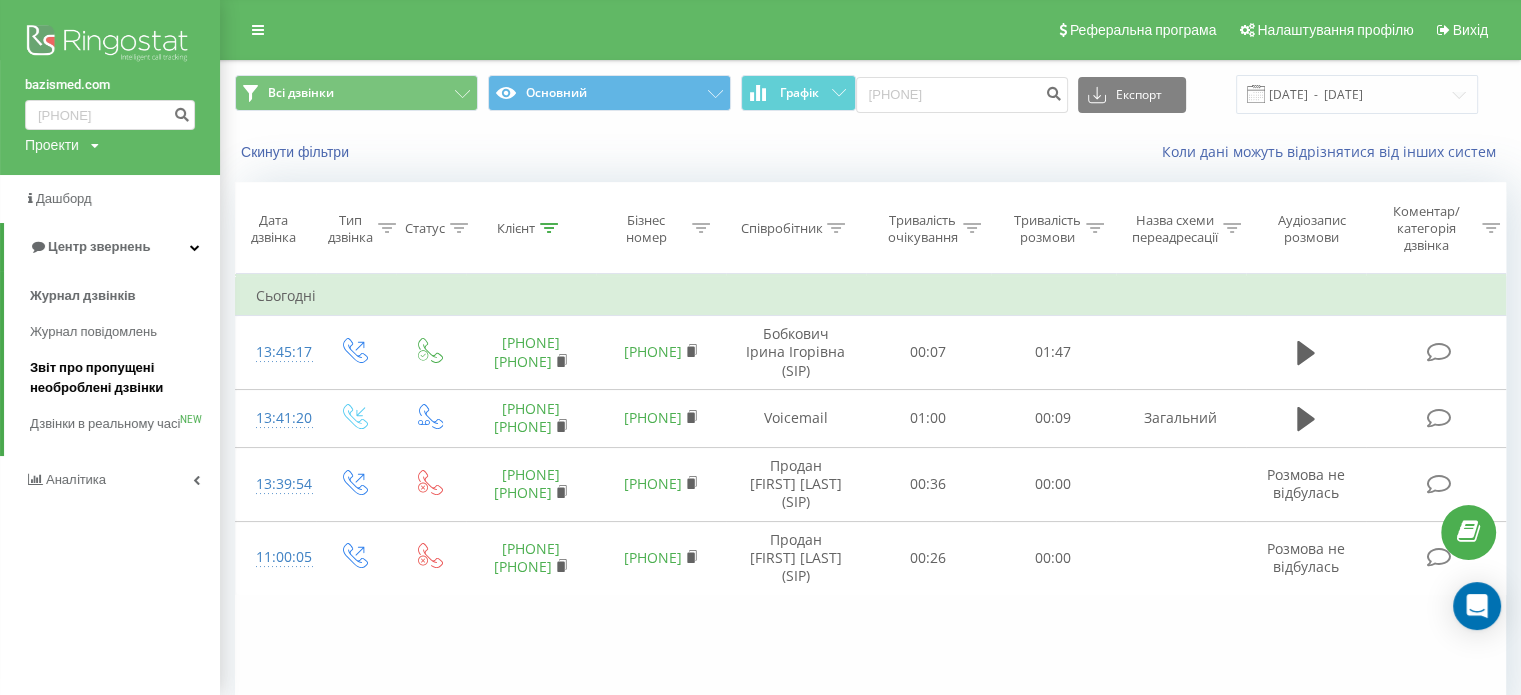 click on "Звіт про пропущені необроблені дзвінки" at bounding box center (120, 378) 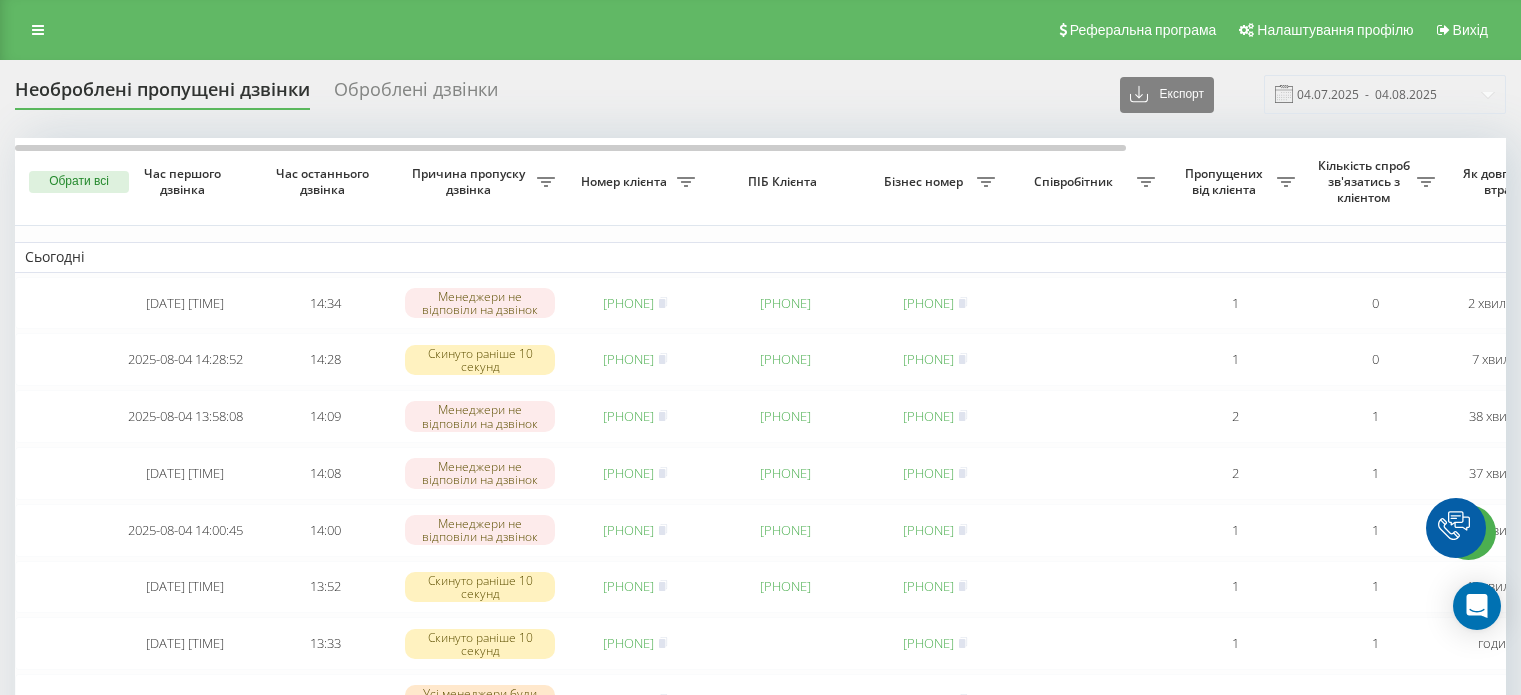 scroll, scrollTop: 0, scrollLeft: 0, axis: both 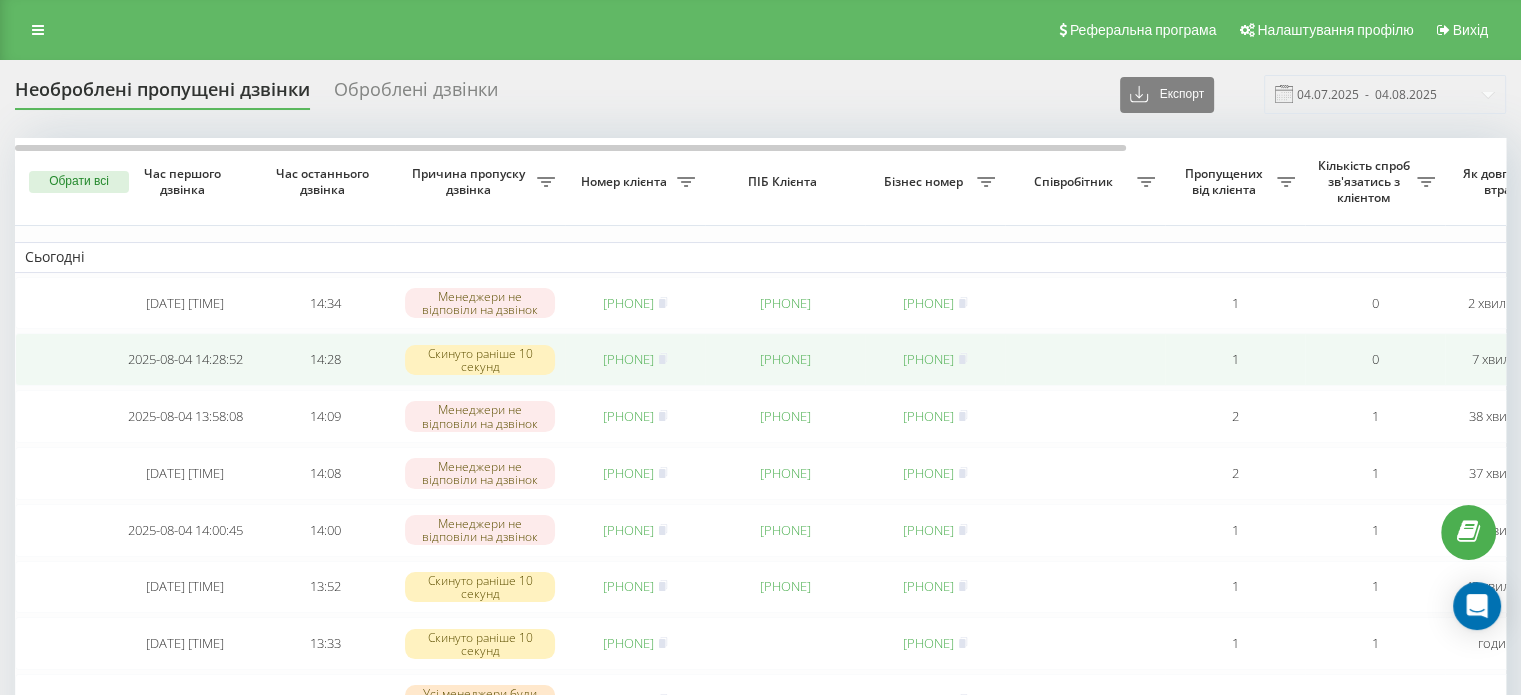 click on "380502091744" at bounding box center [628, 359] 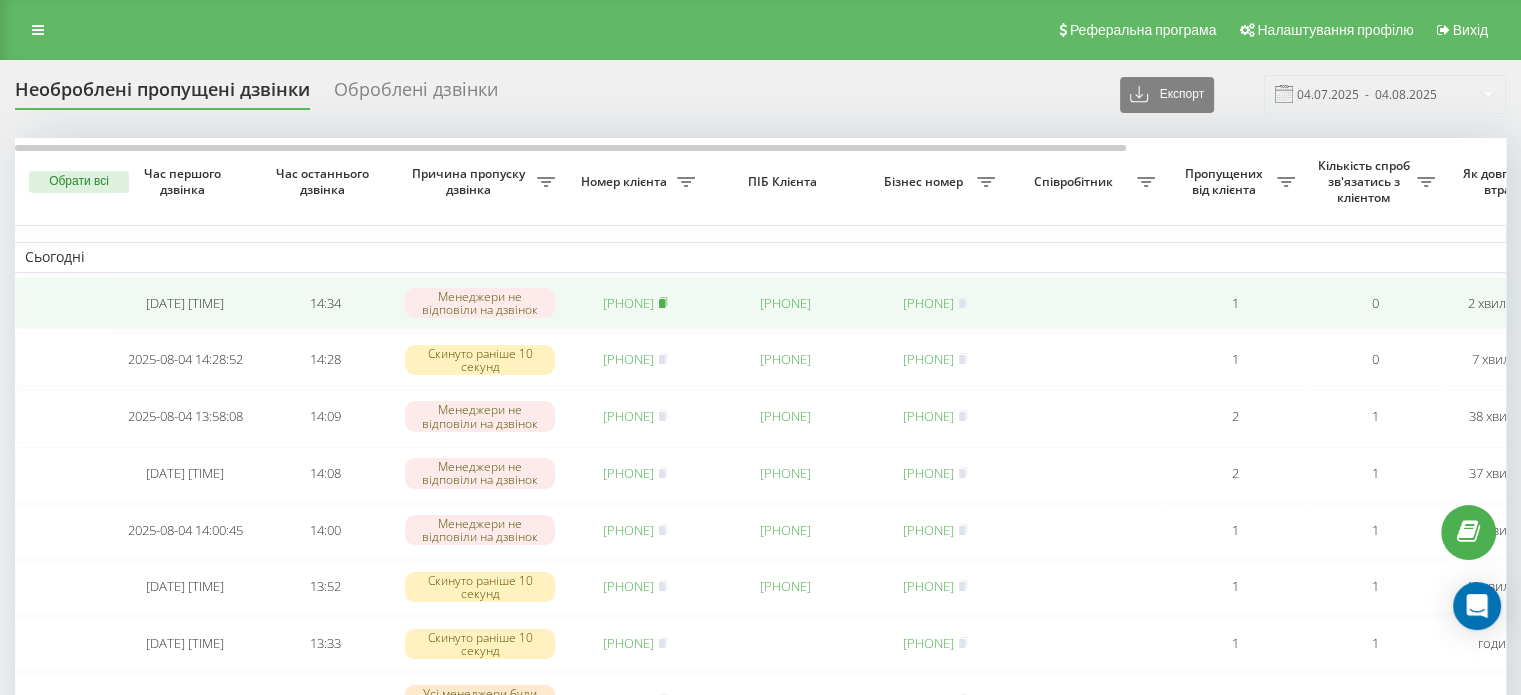 click 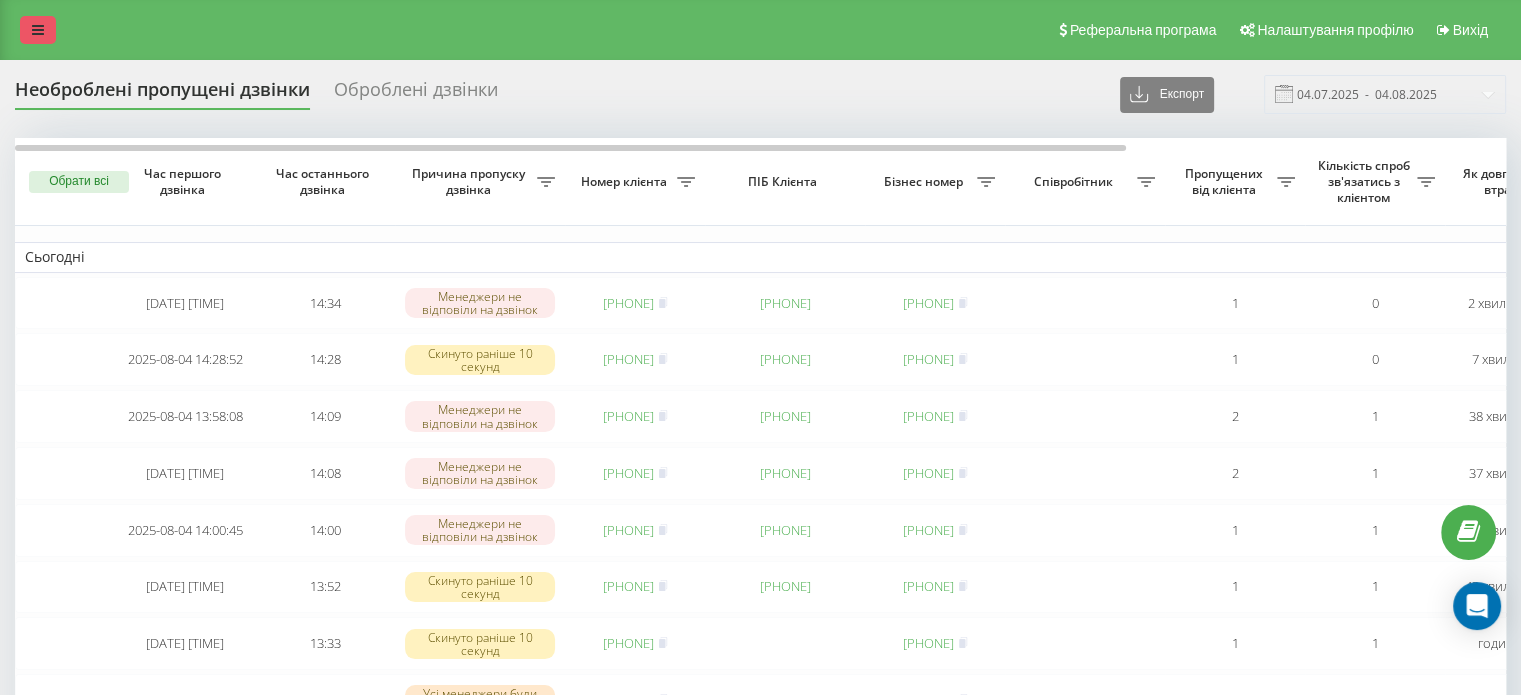 click at bounding box center (38, 30) 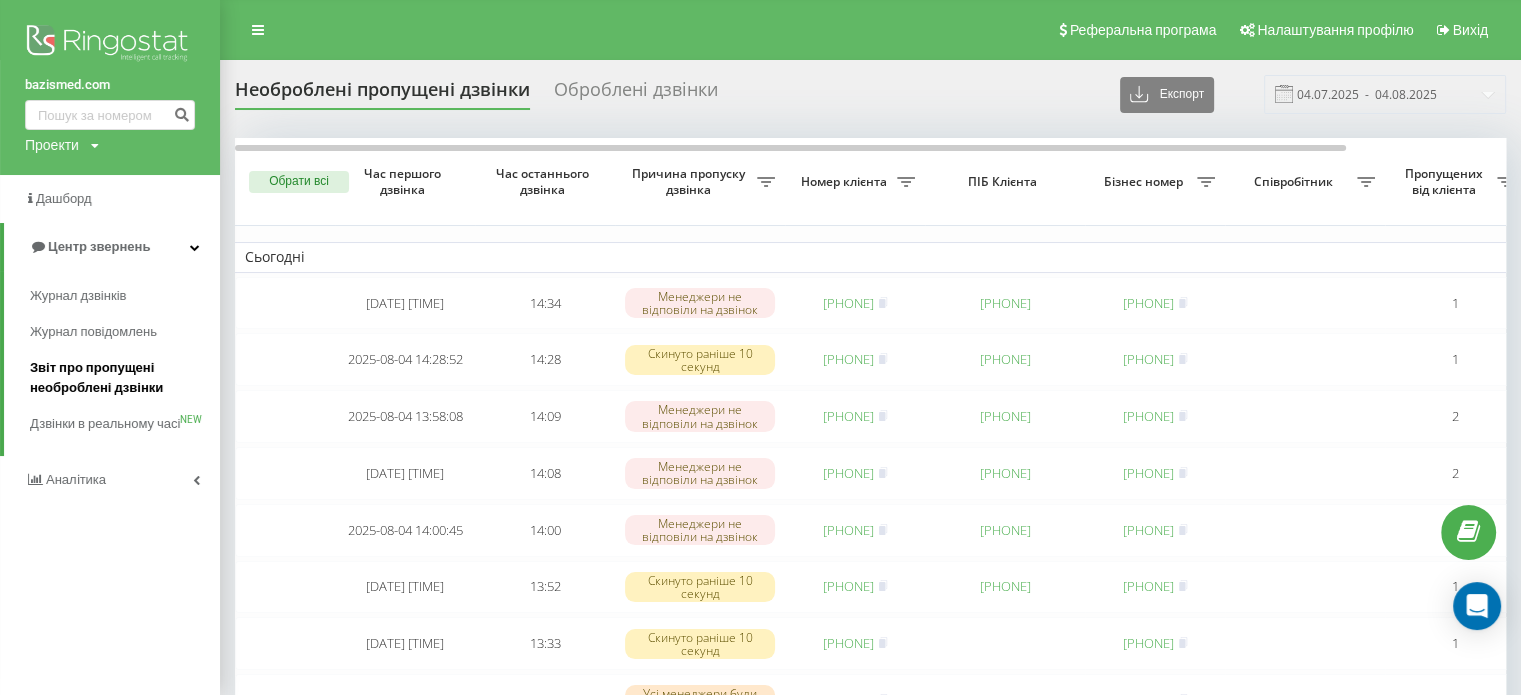 click on "Звіт про пропущені необроблені дзвінки" at bounding box center [120, 378] 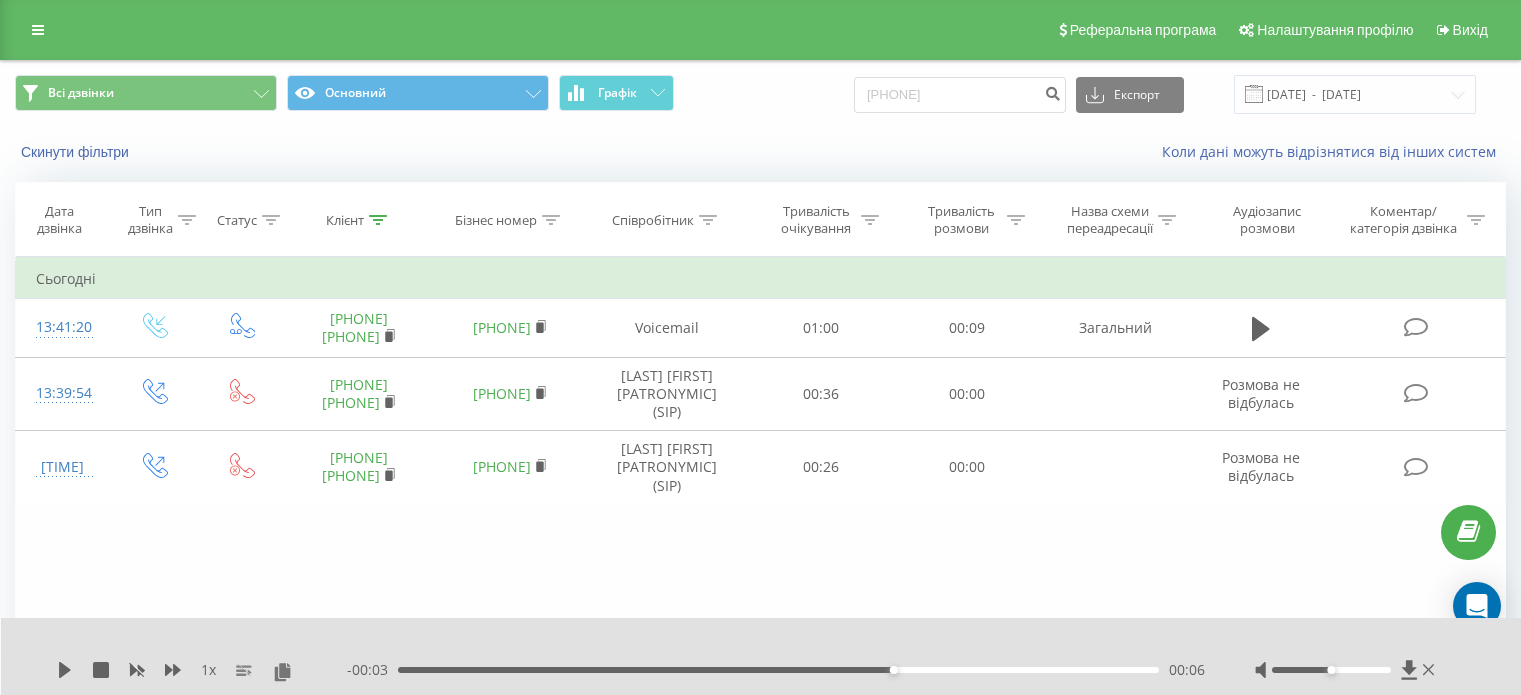 scroll, scrollTop: 0, scrollLeft: 0, axis: both 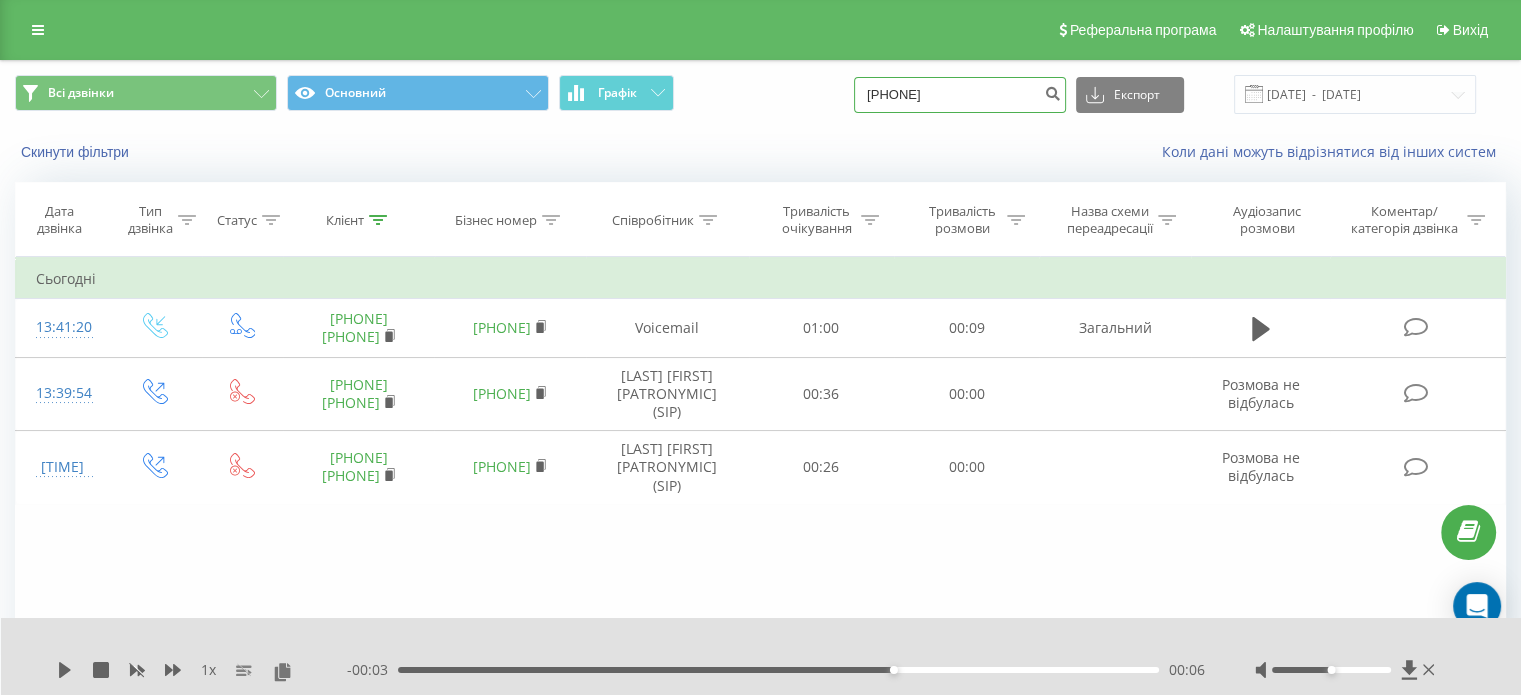 drag, startPoint x: 1002, startPoint y: 101, endPoint x: 760, endPoint y: 96, distance: 242.05165 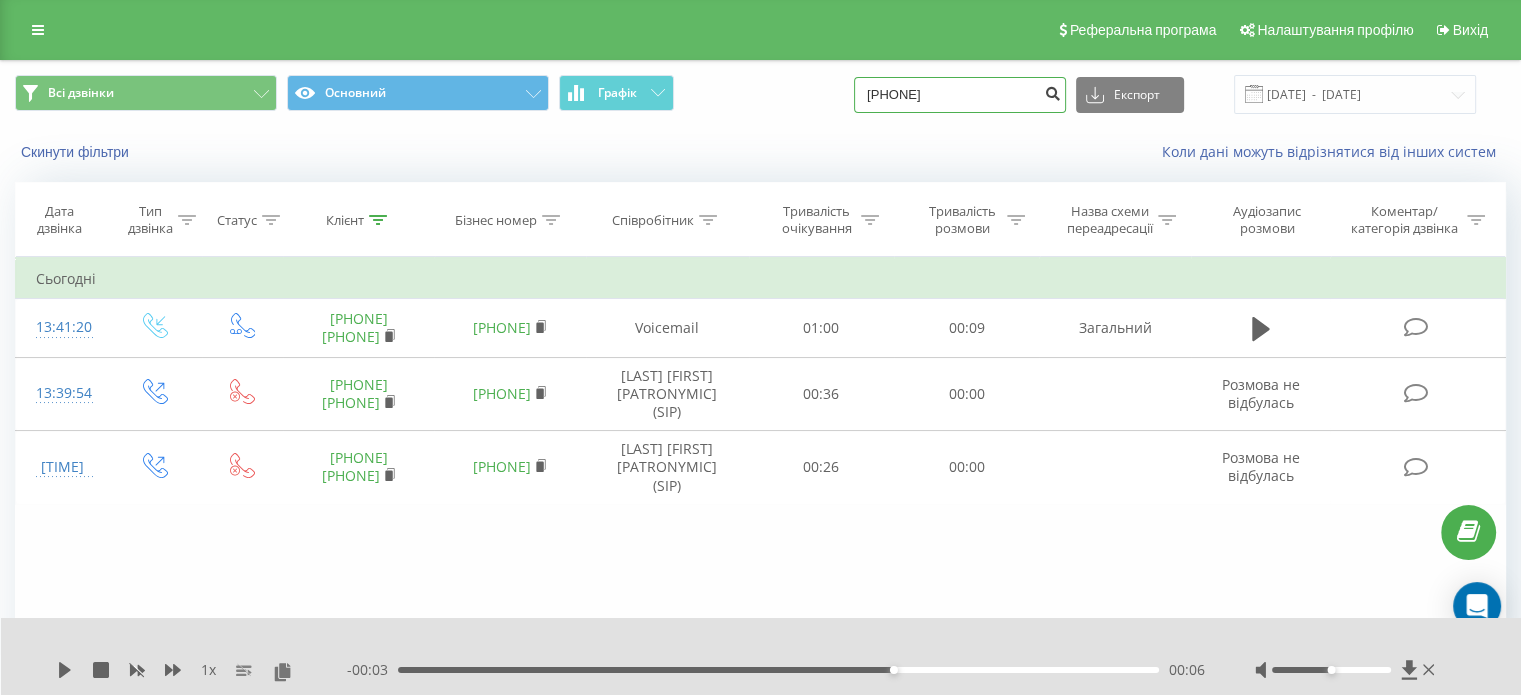 type on "[PHONE]" 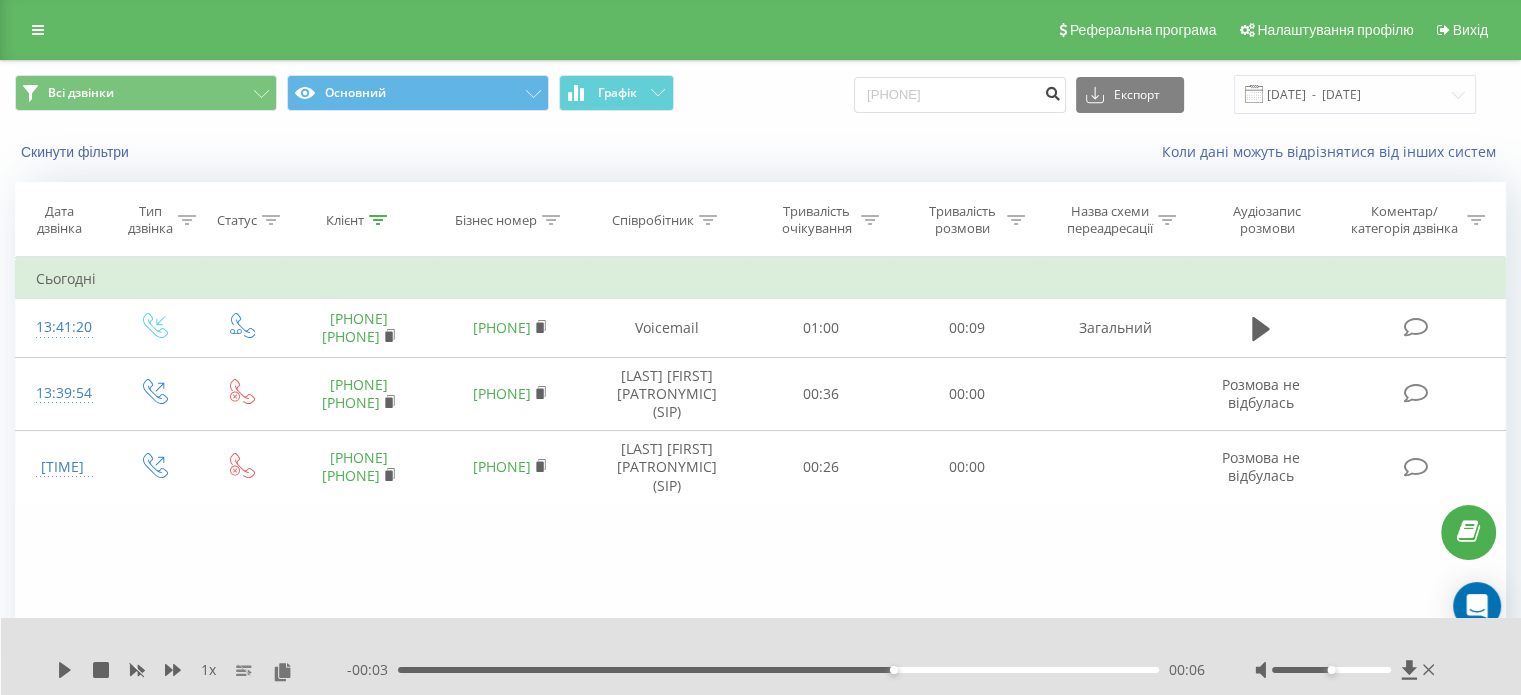 click at bounding box center [1052, 91] 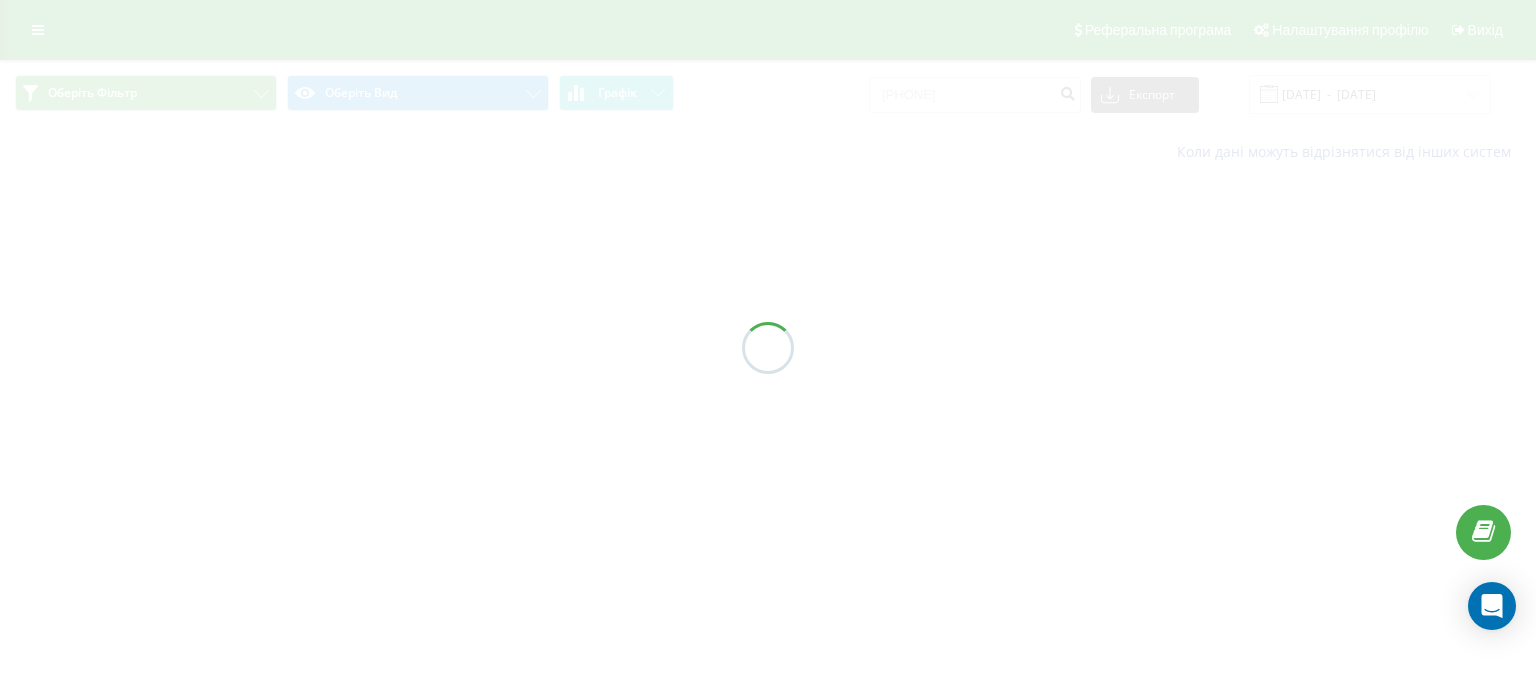 scroll, scrollTop: 0, scrollLeft: 0, axis: both 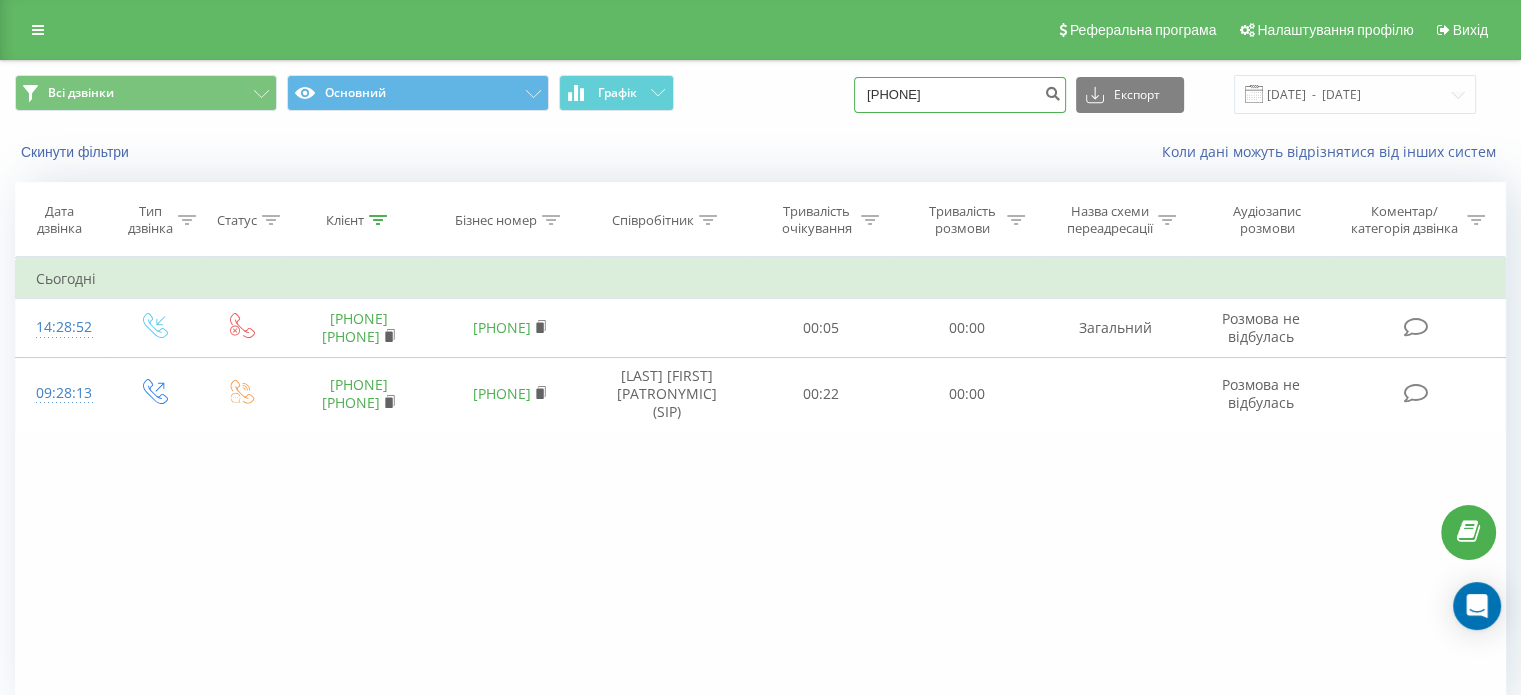 drag, startPoint x: 1007, startPoint y: 91, endPoint x: 792, endPoint y: 91, distance: 215 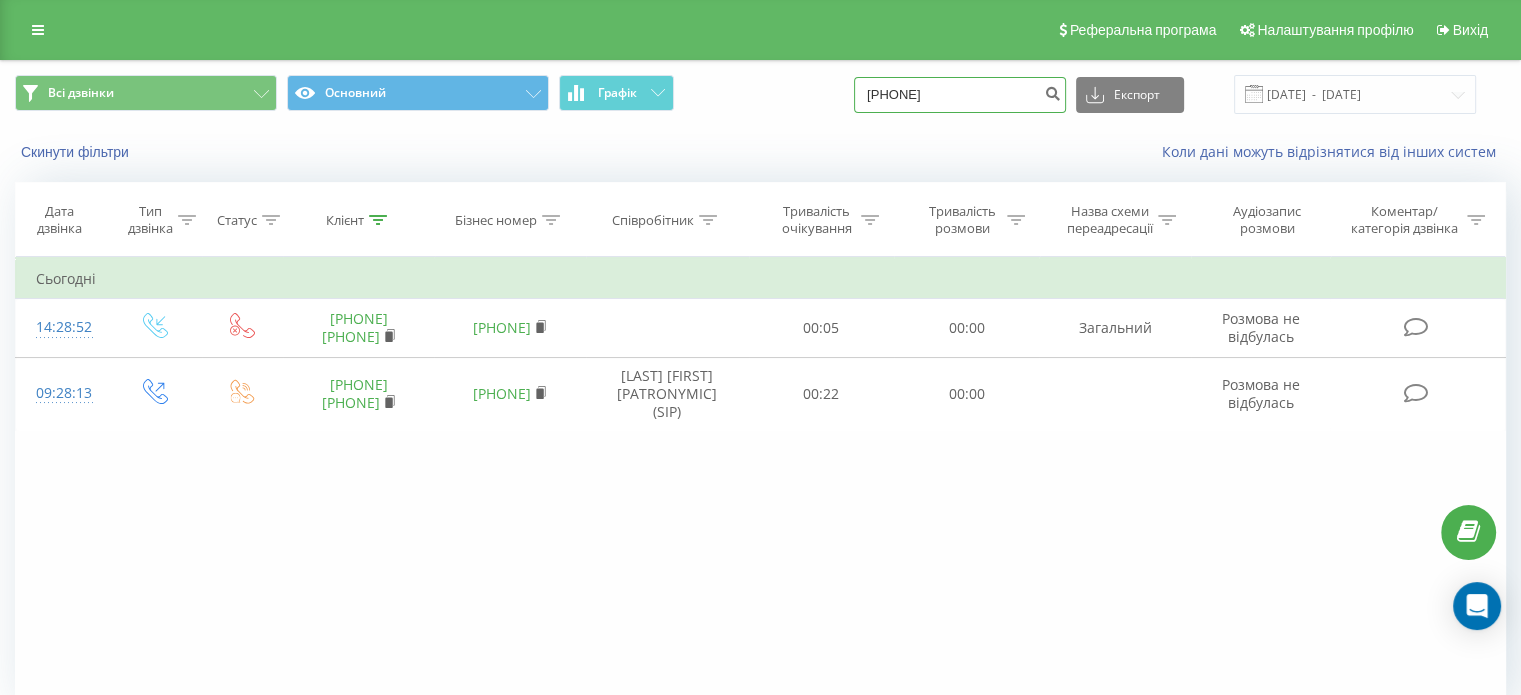 paste on "9904623" 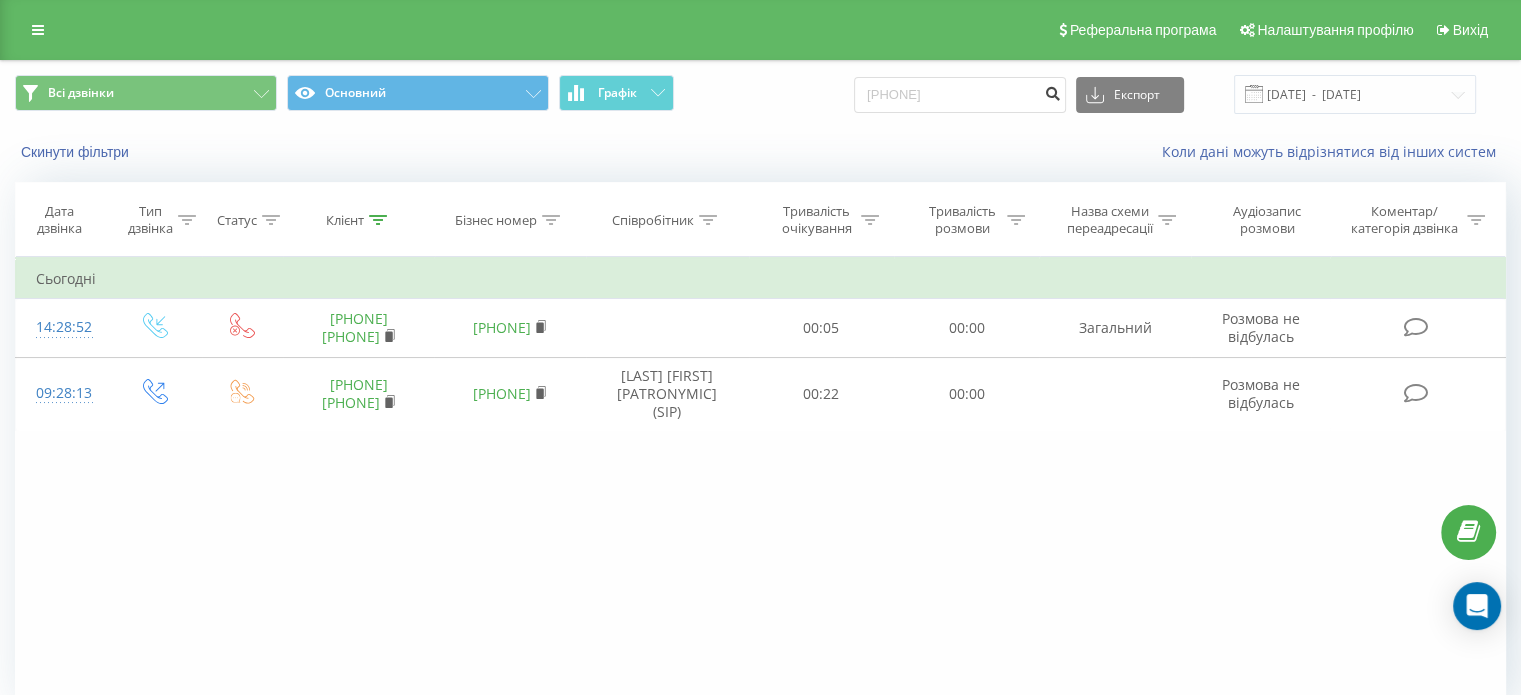 click at bounding box center [1052, 91] 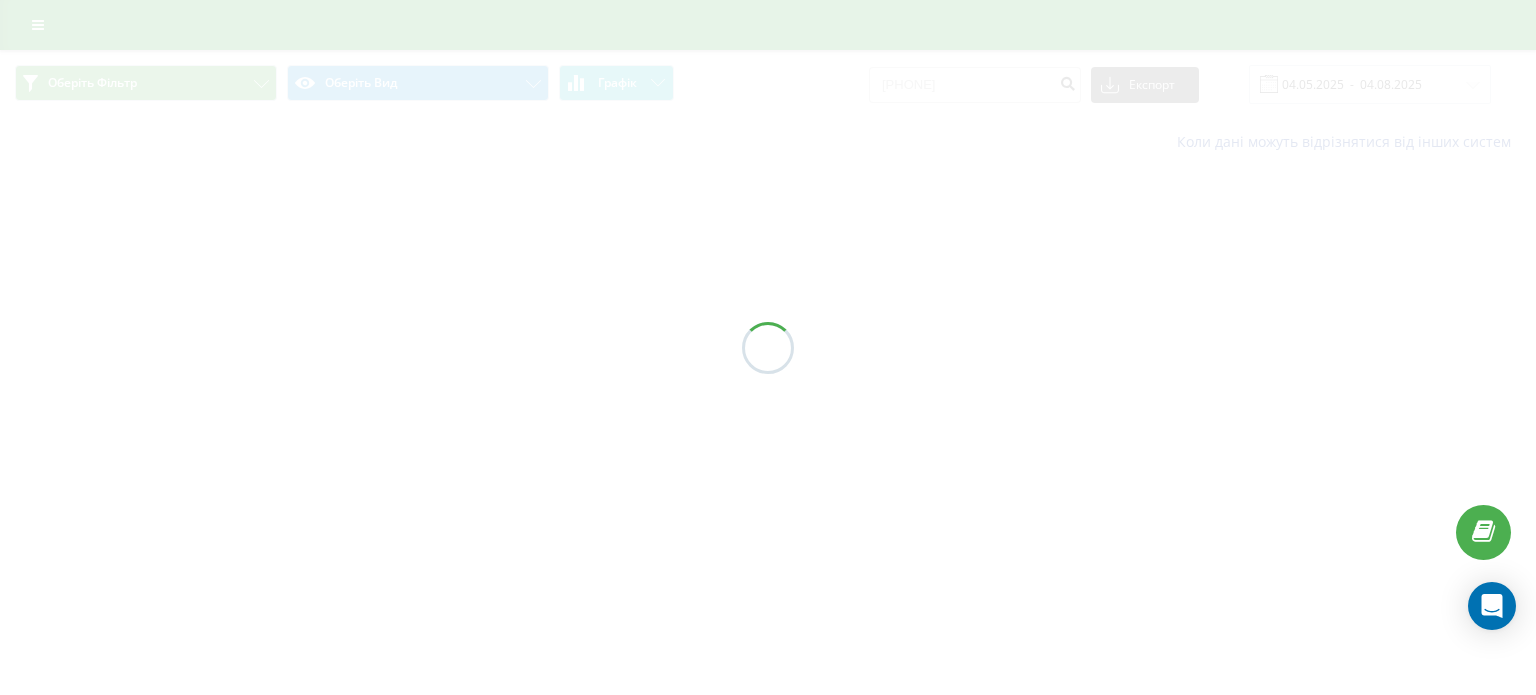 scroll, scrollTop: 0, scrollLeft: 0, axis: both 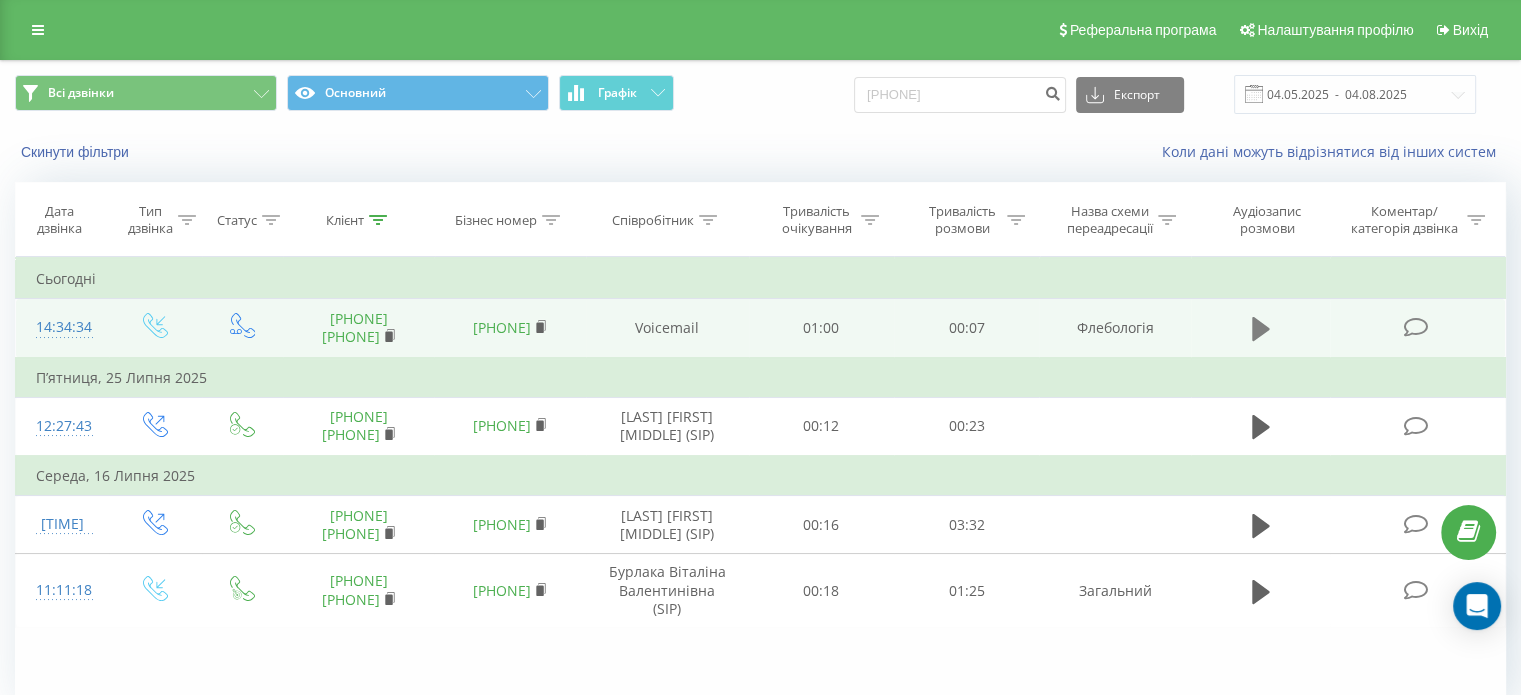 click 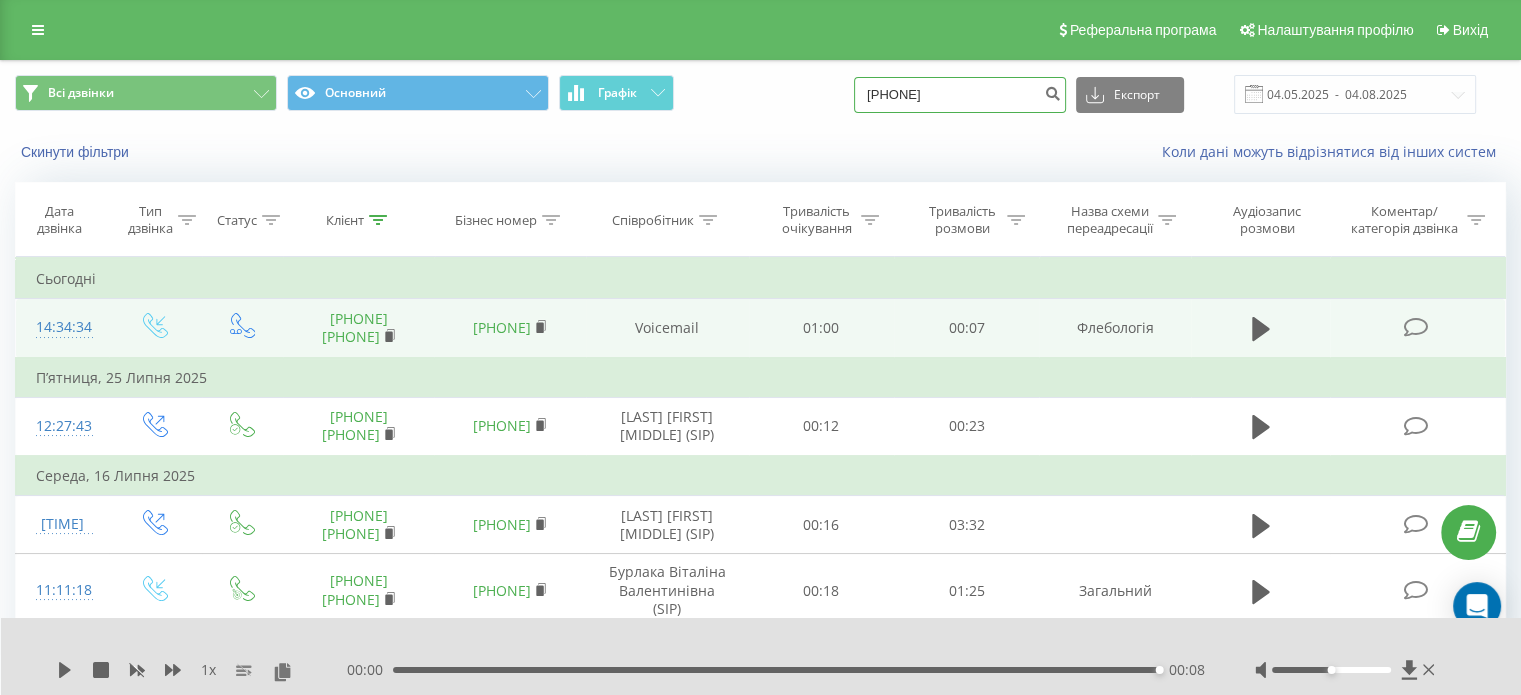 drag, startPoint x: 834, startPoint y: 115, endPoint x: 740, endPoint y: 127, distance: 94.76286 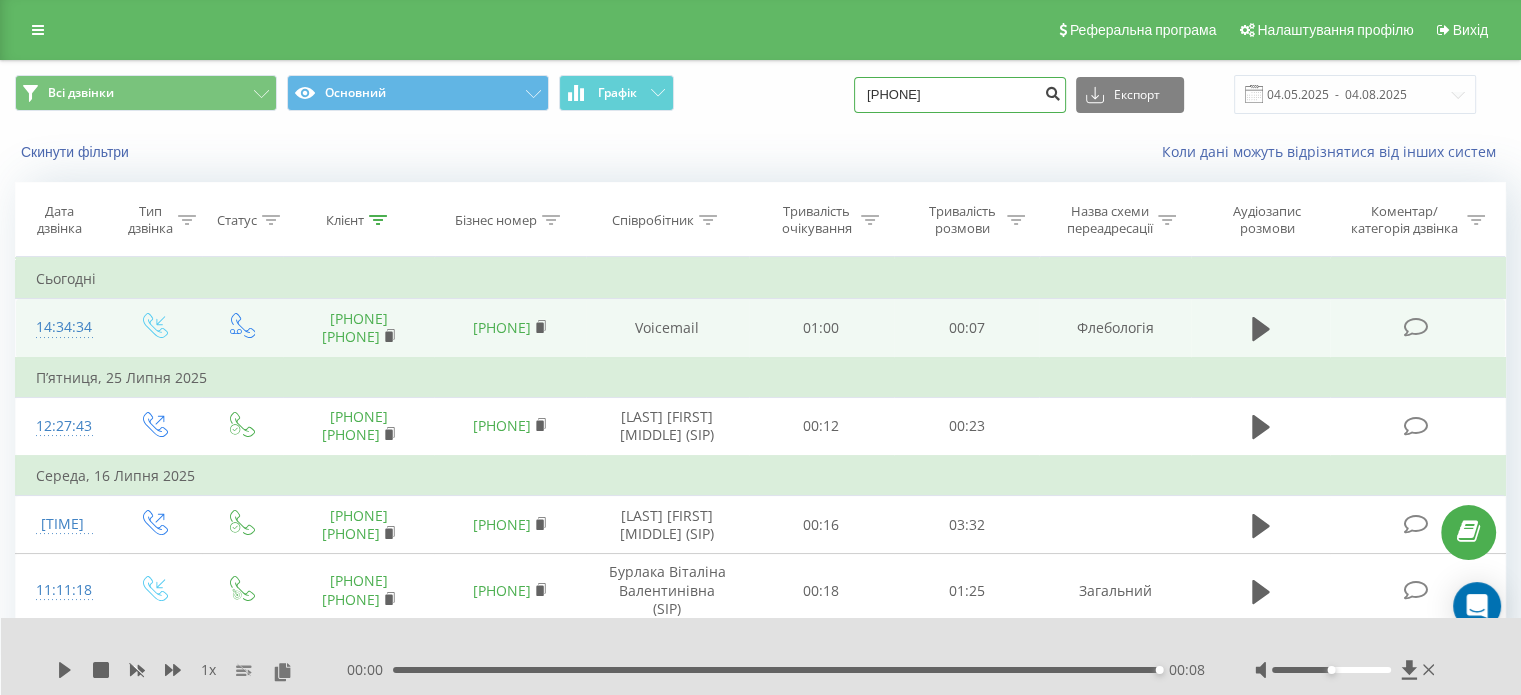 type on "[PHONE]" 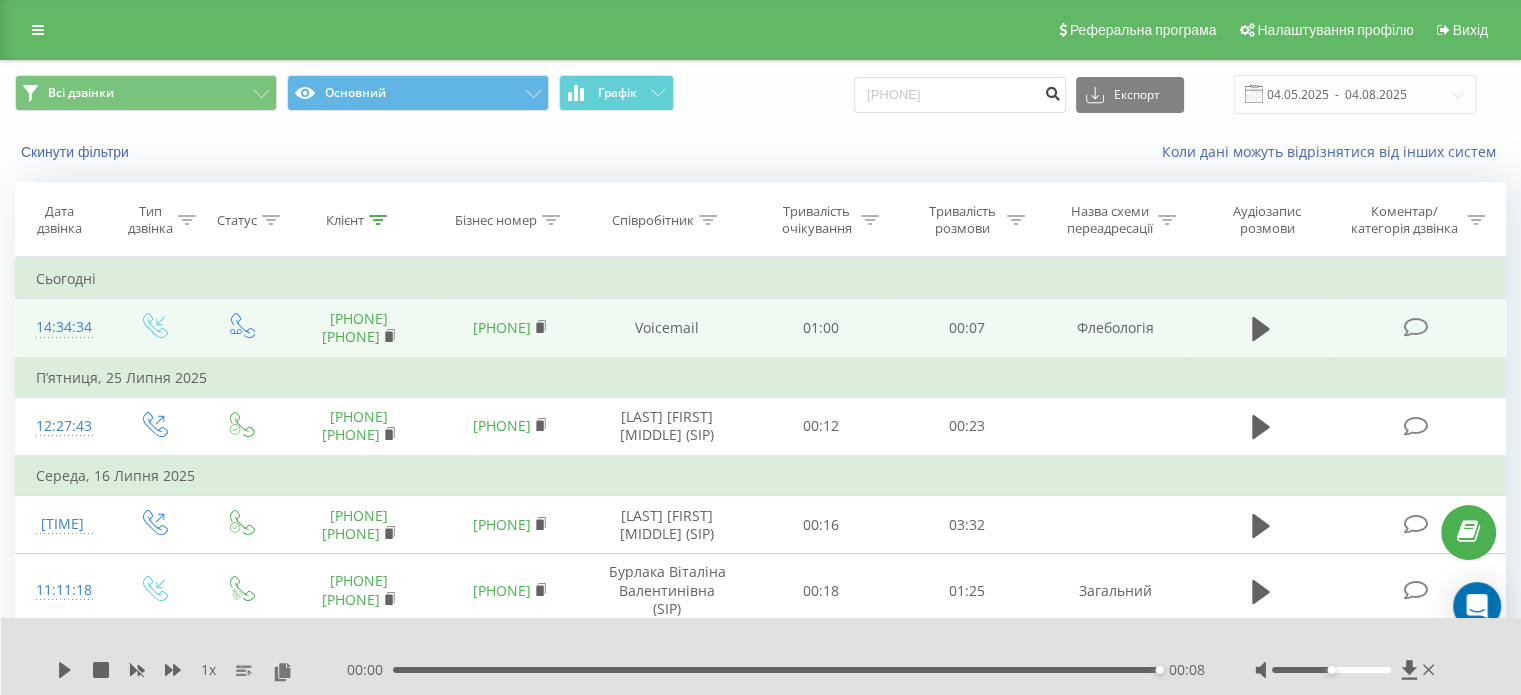 click at bounding box center [1052, 91] 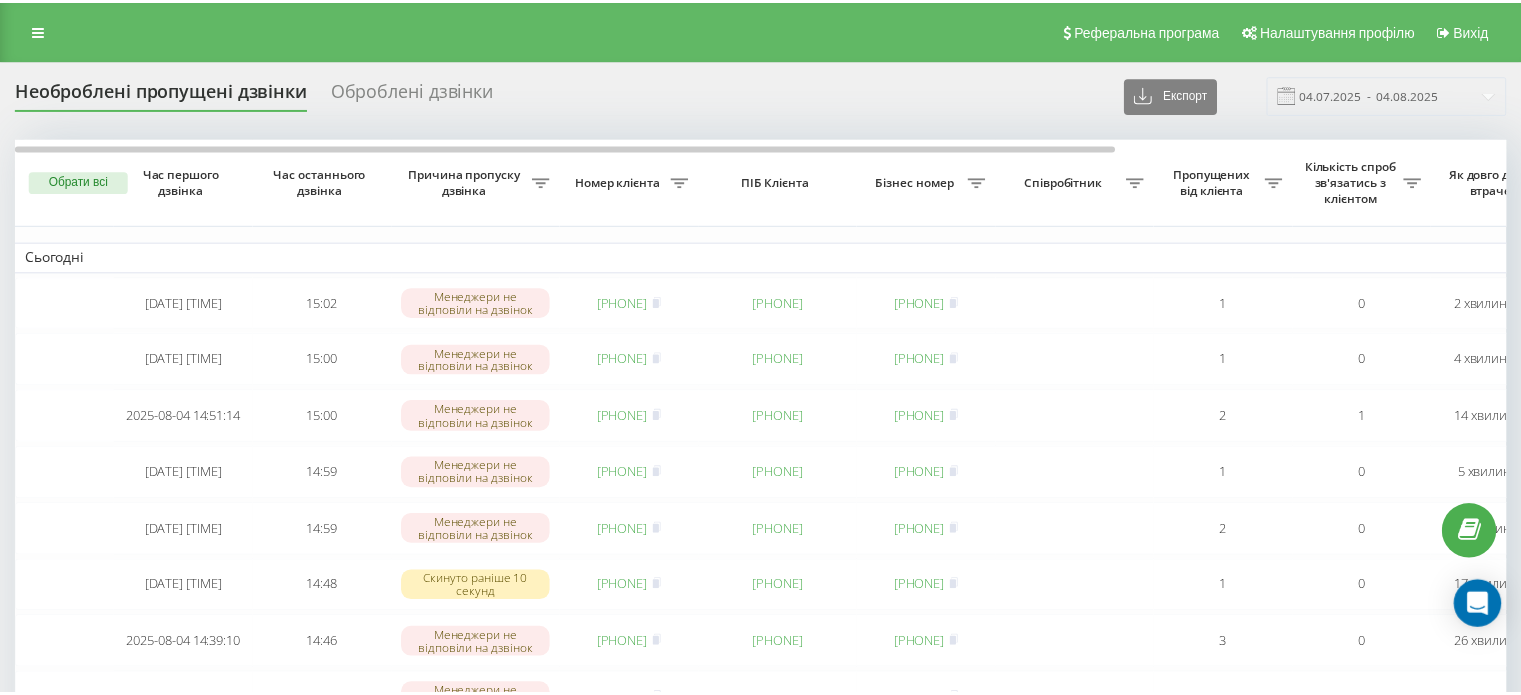 scroll, scrollTop: 0, scrollLeft: 0, axis: both 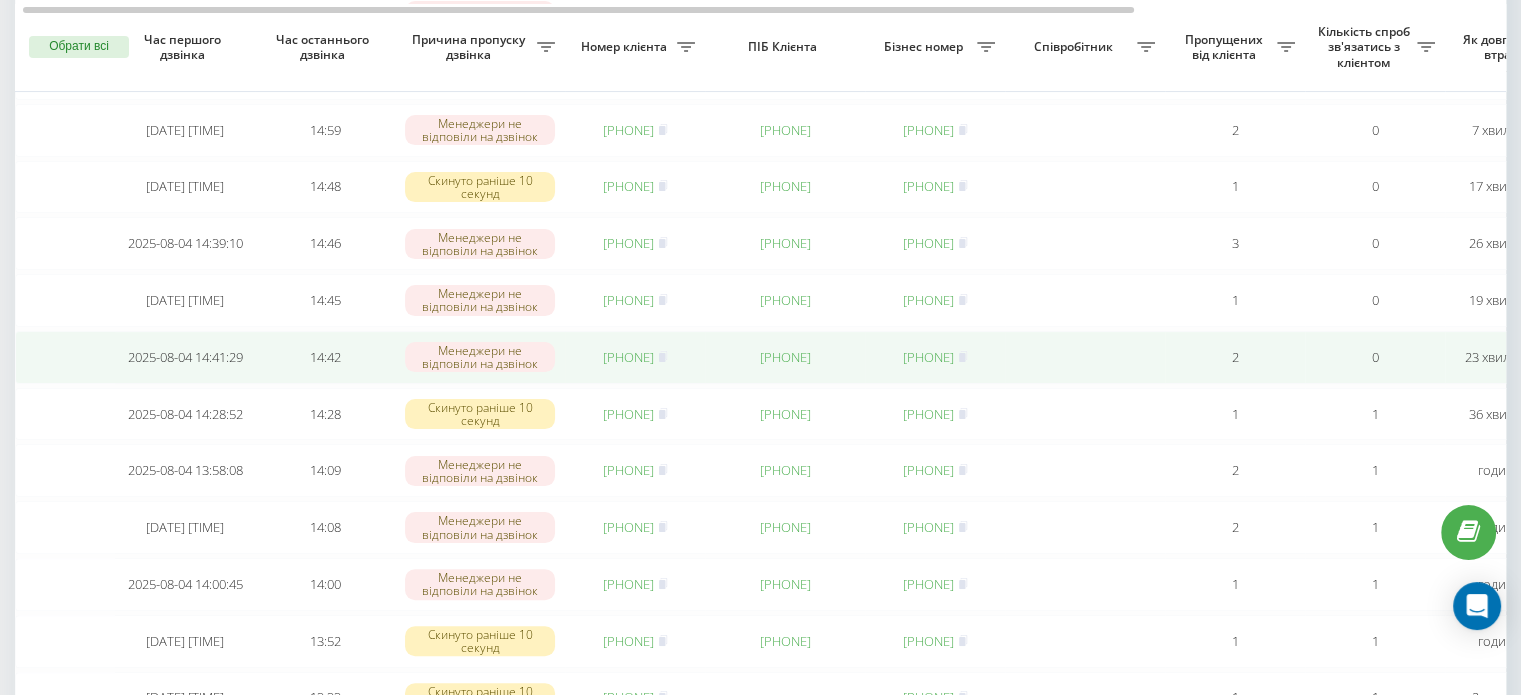 click on "[PHONE]" at bounding box center (628, 357) 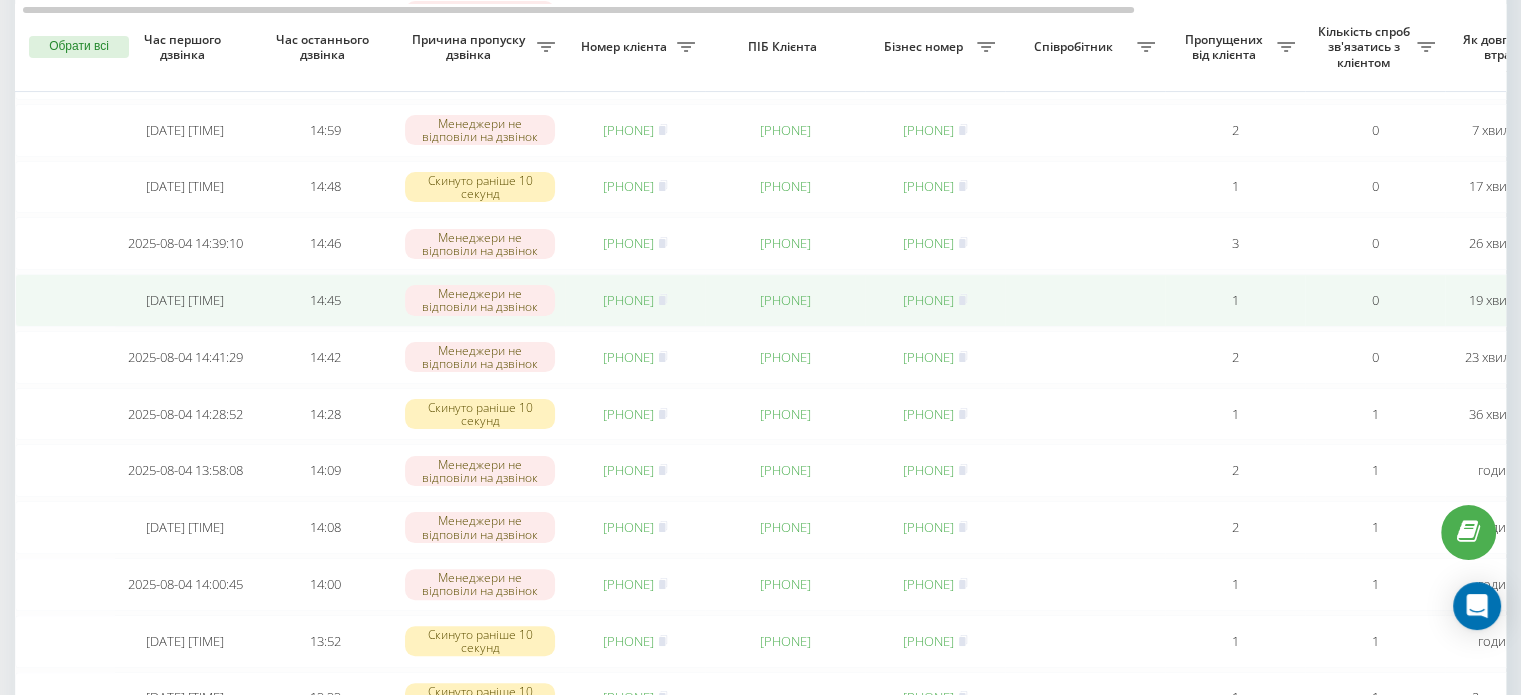 click on "[PHONE]" at bounding box center [628, 300] 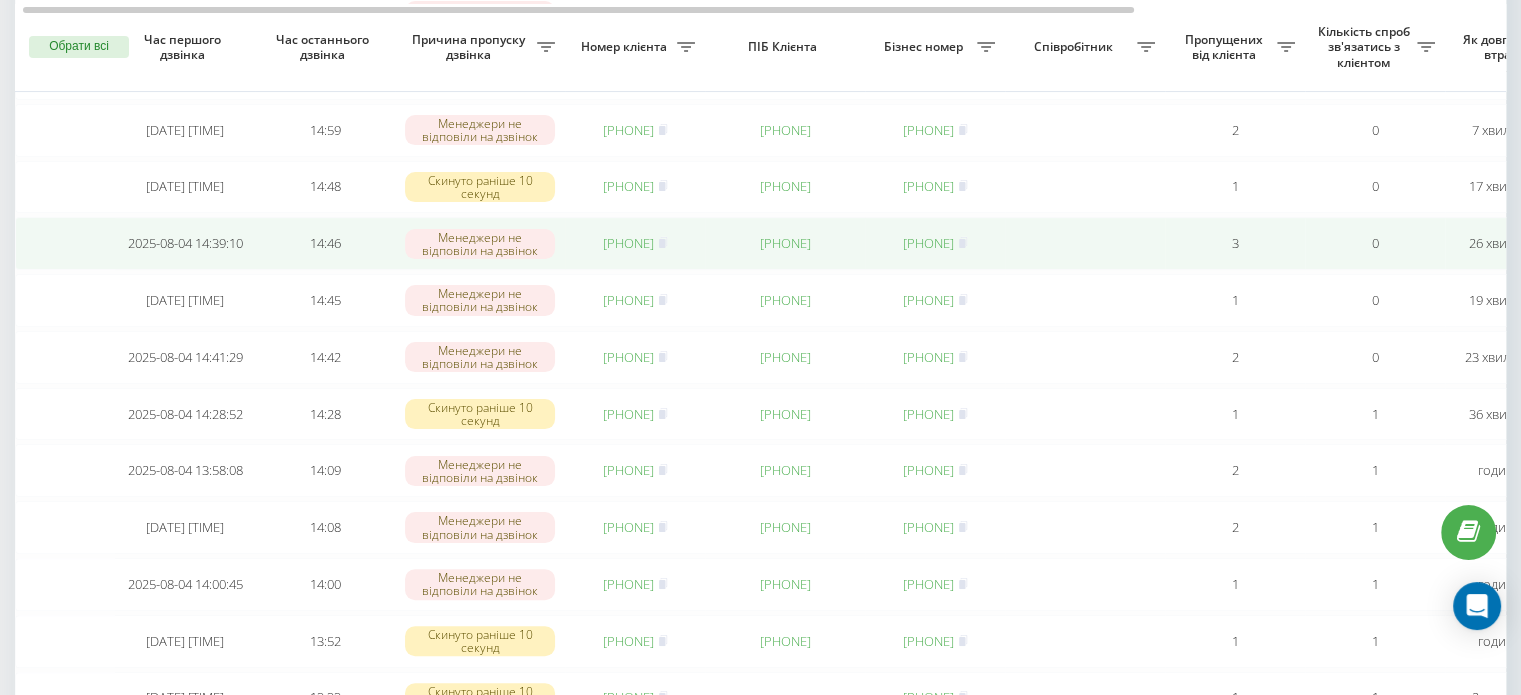 click on "[PHONE]" at bounding box center (628, 243) 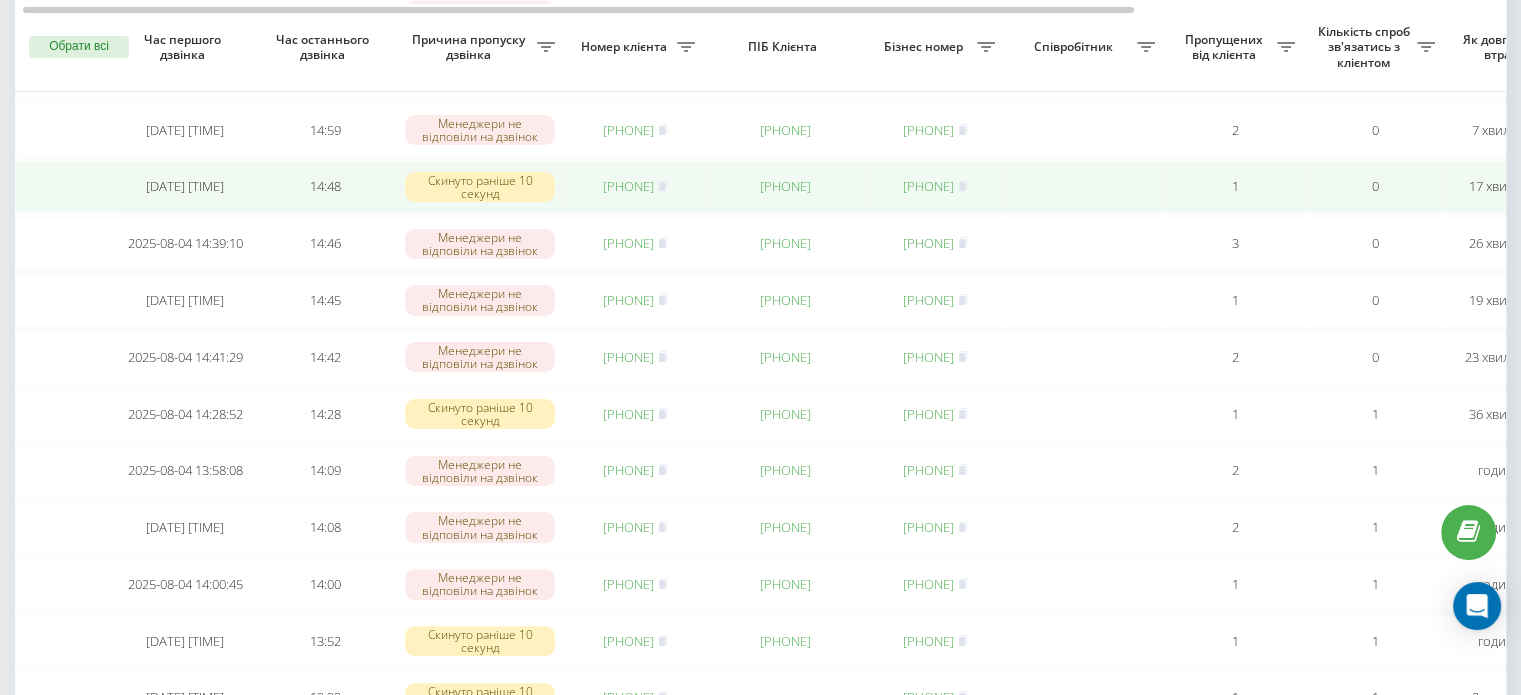 click on "[PHONE]" at bounding box center [628, 186] 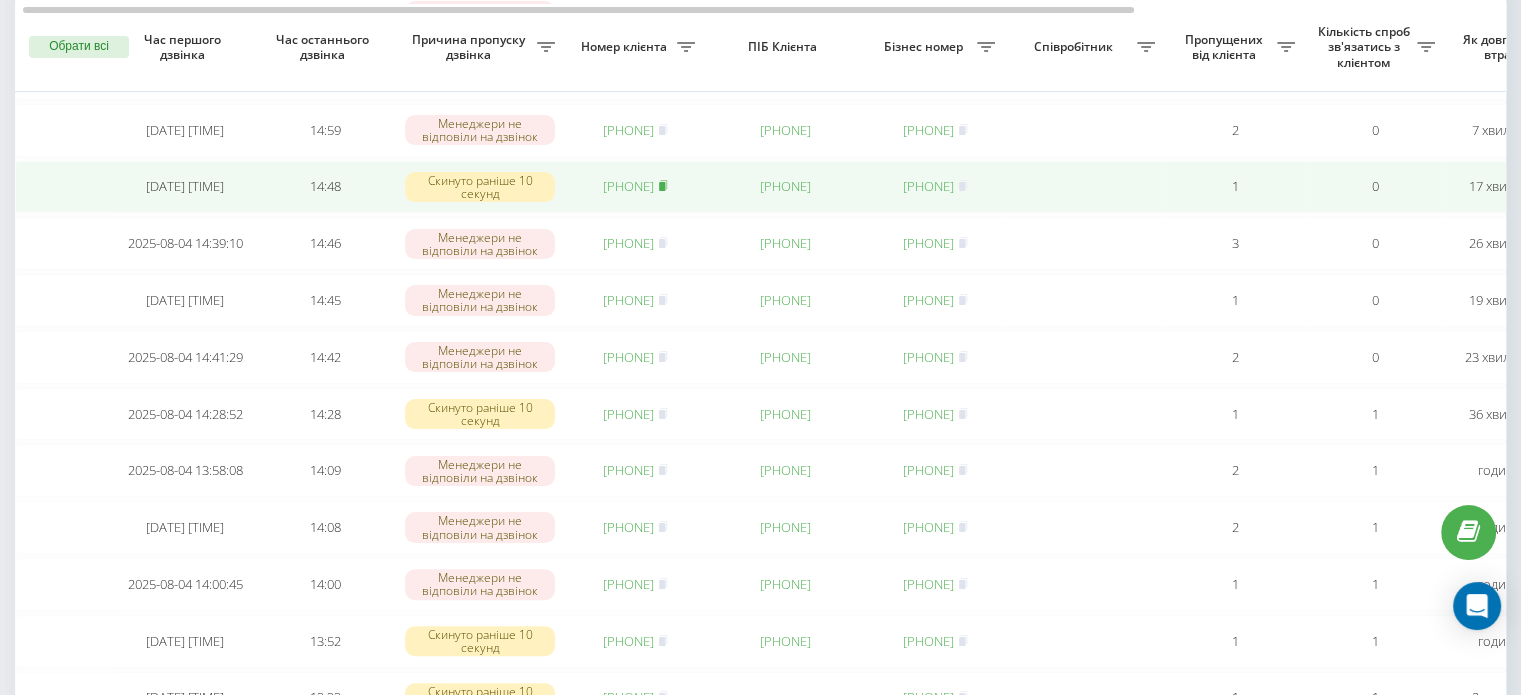 click 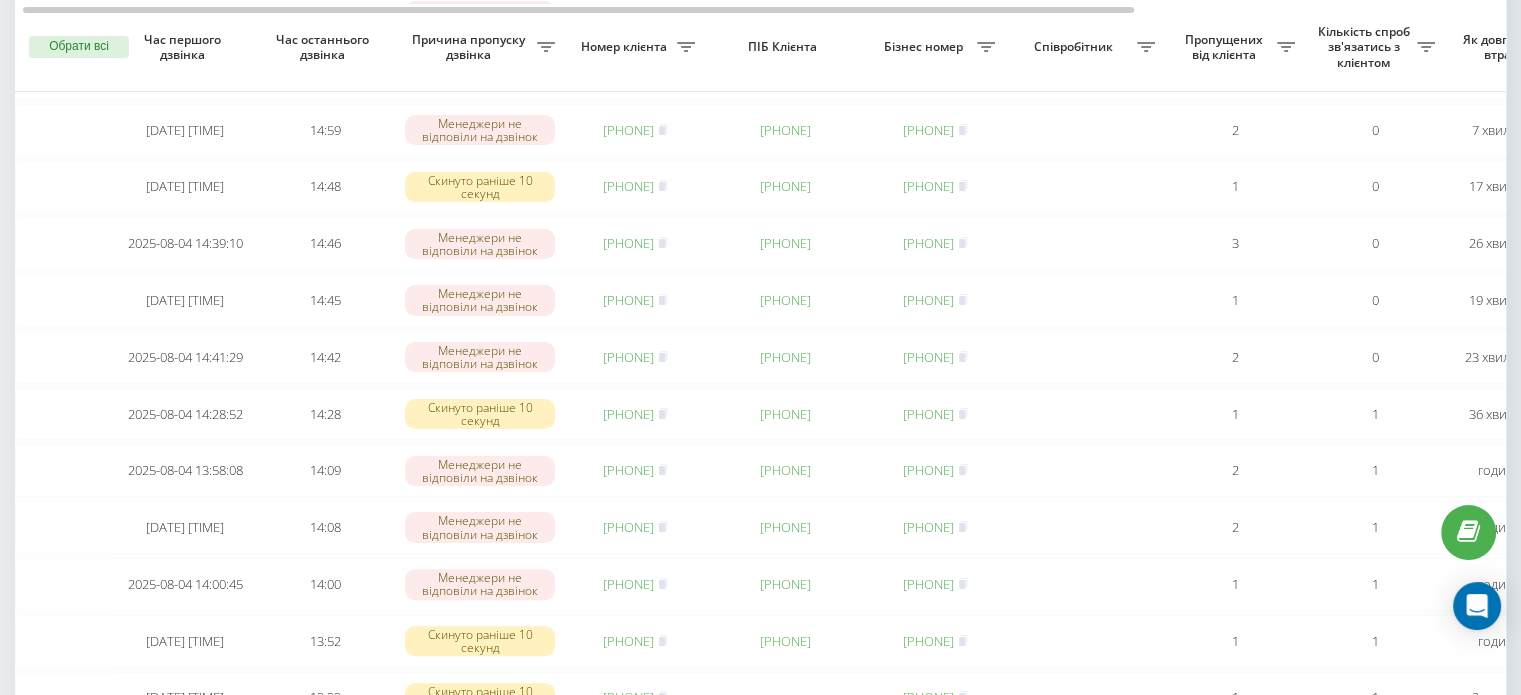 scroll, scrollTop: 0, scrollLeft: 0, axis: both 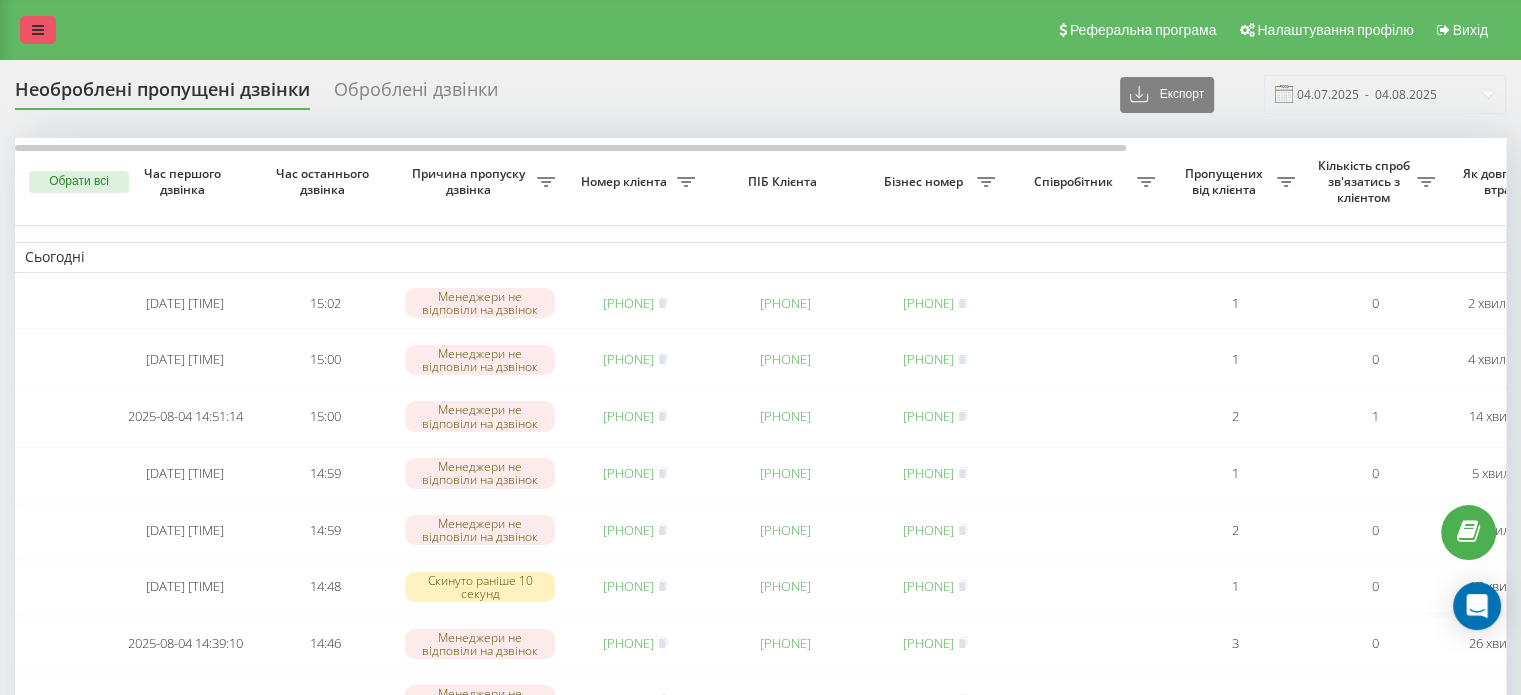 click at bounding box center [38, 30] 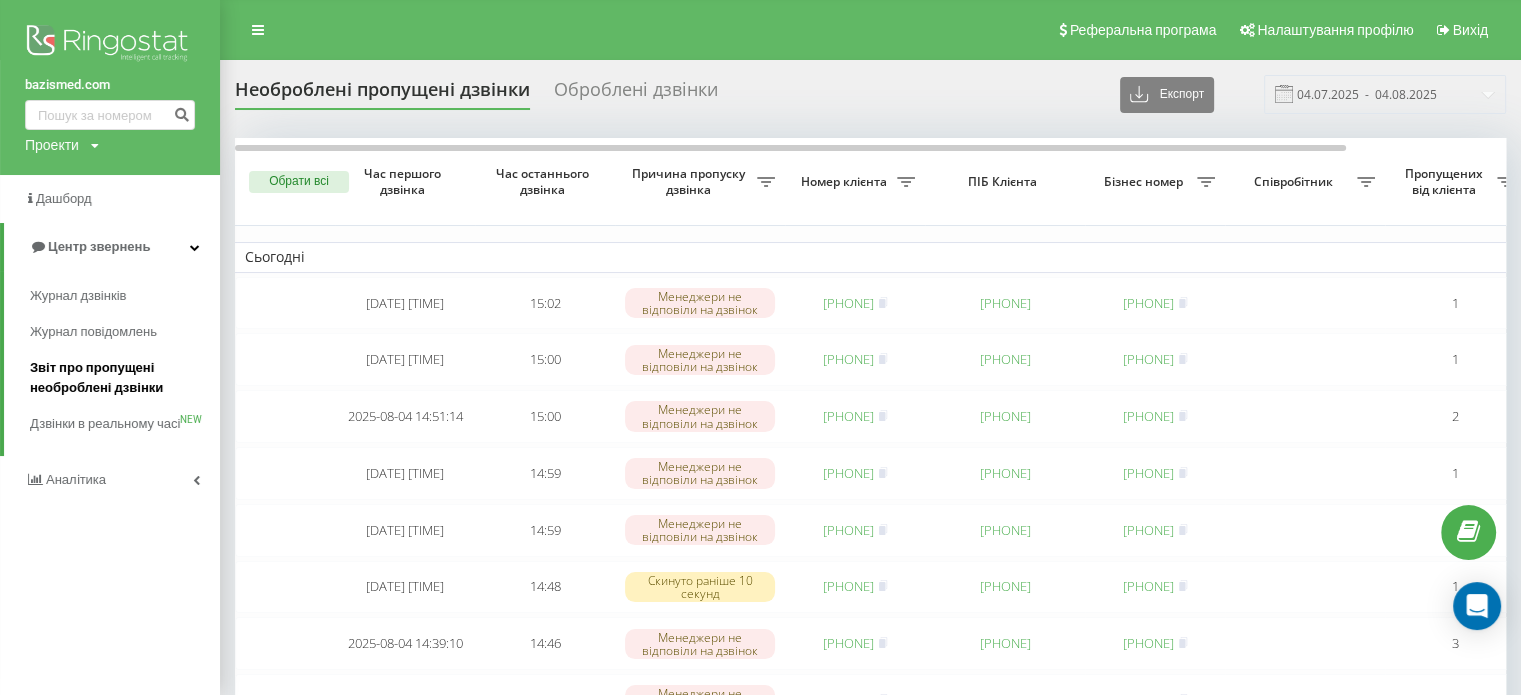 click on "Звіт про пропущені необроблені дзвінки" at bounding box center [120, 378] 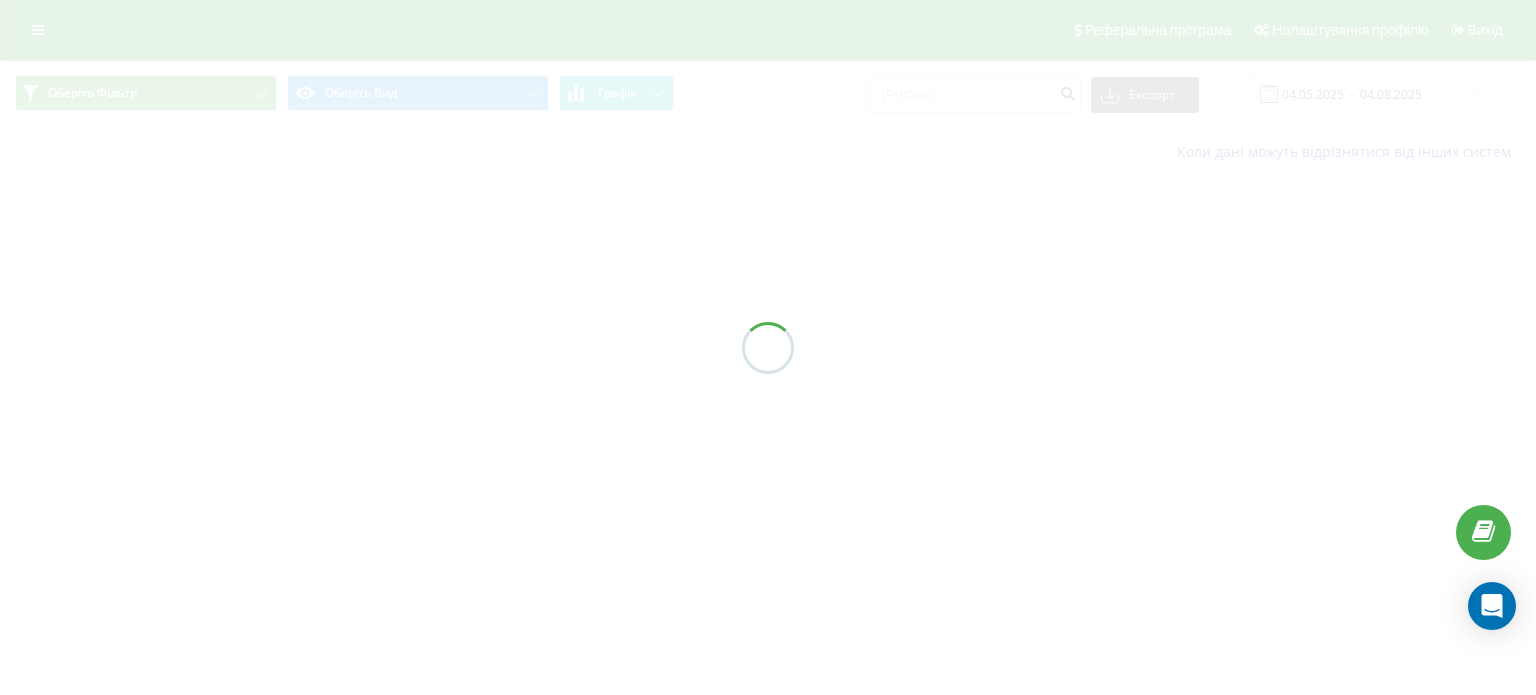 scroll, scrollTop: 0, scrollLeft: 0, axis: both 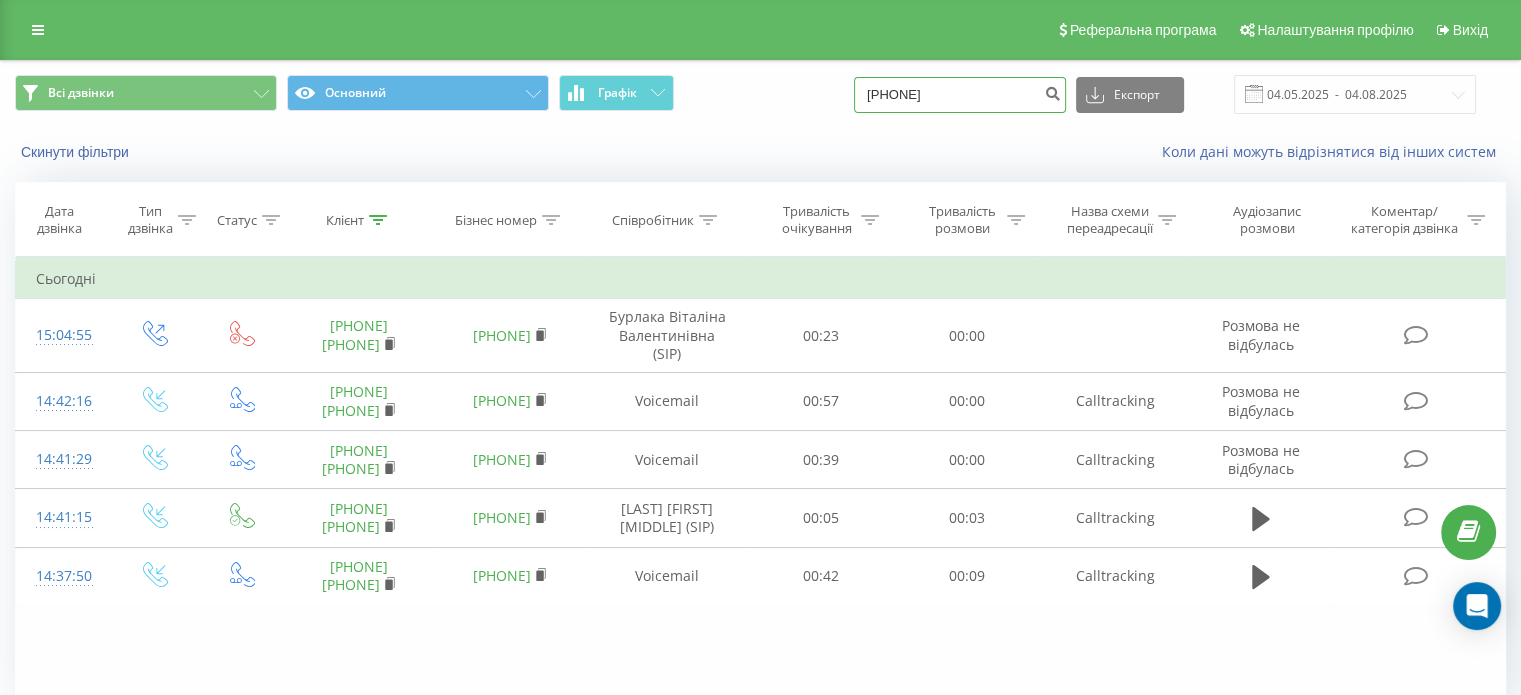 drag, startPoint x: 1017, startPoint y: 79, endPoint x: 800, endPoint y: 101, distance: 218.11235 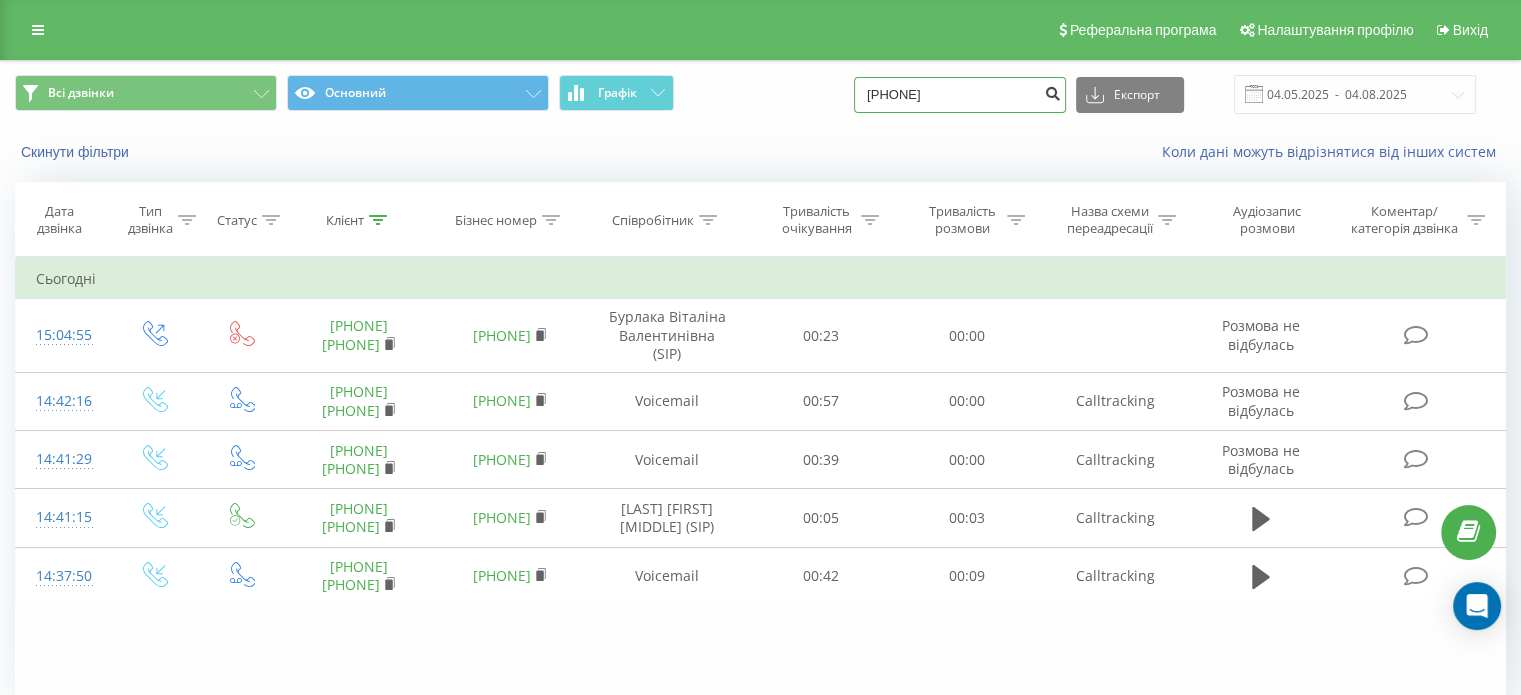 type on "[PHONE]" 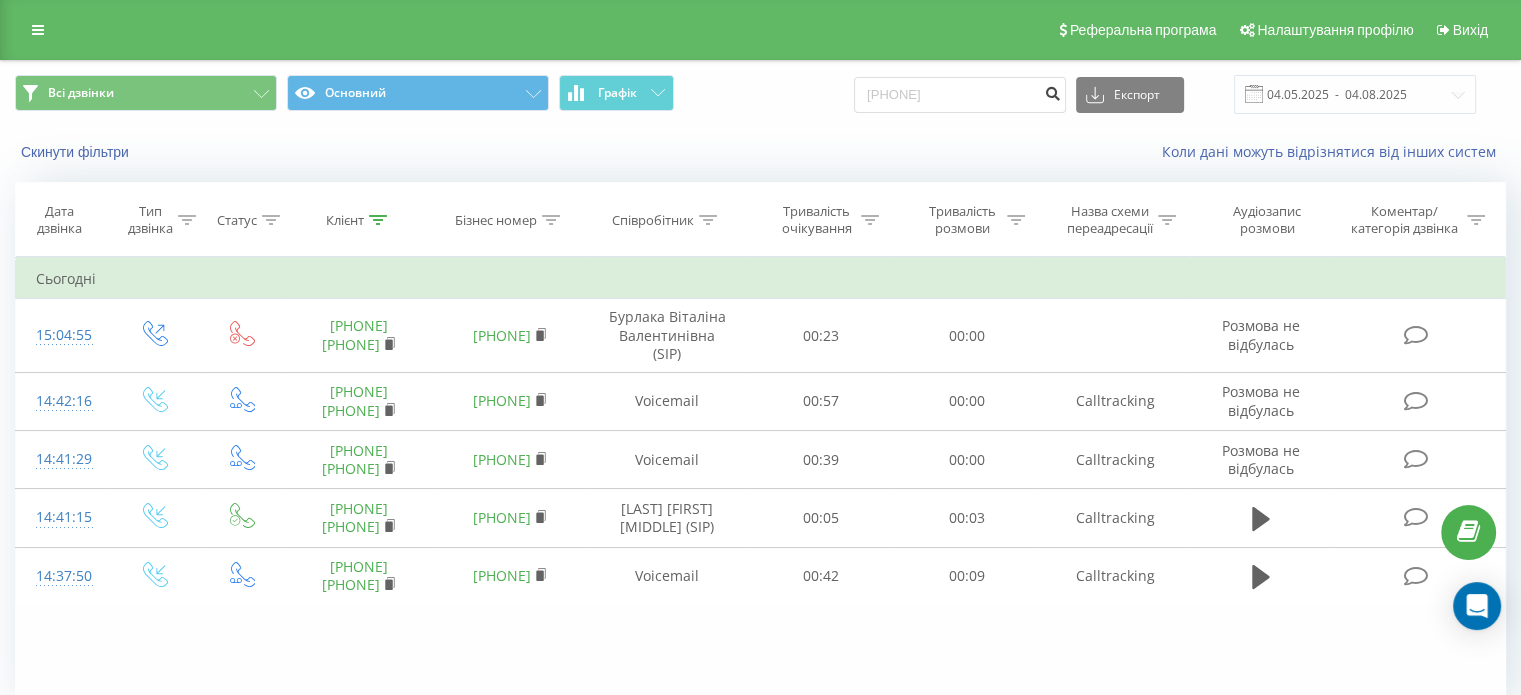 click at bounding box center [1052, 91] 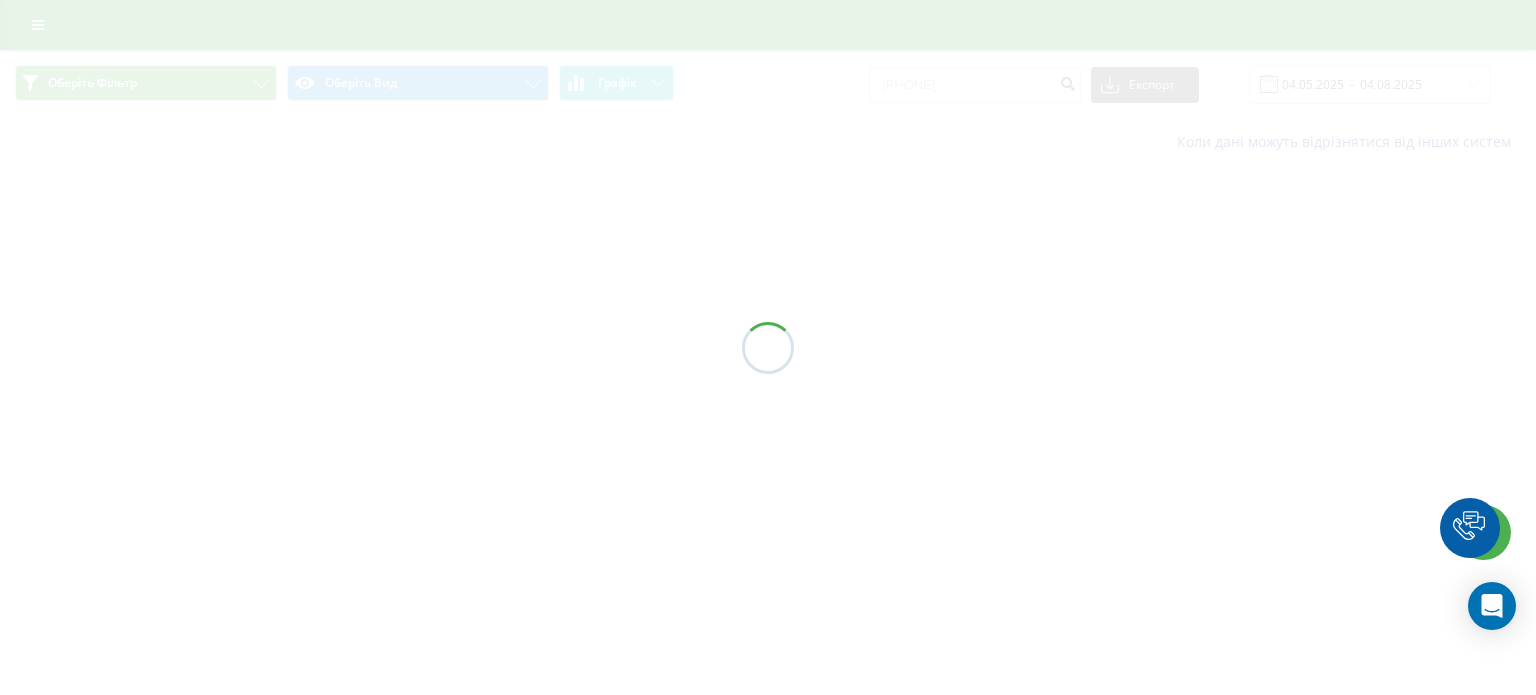 scroll, scrollTop: 0, scrollLeft: 0, axis: both 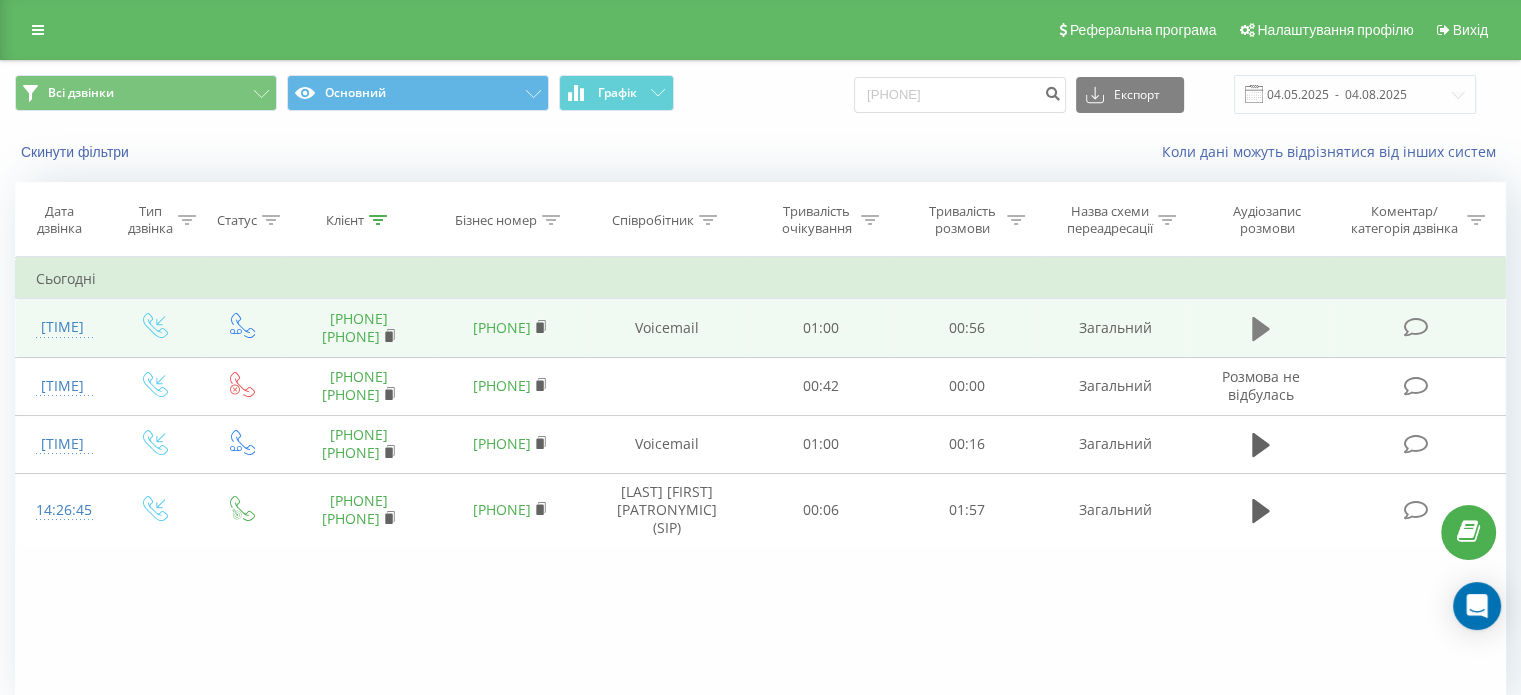 click 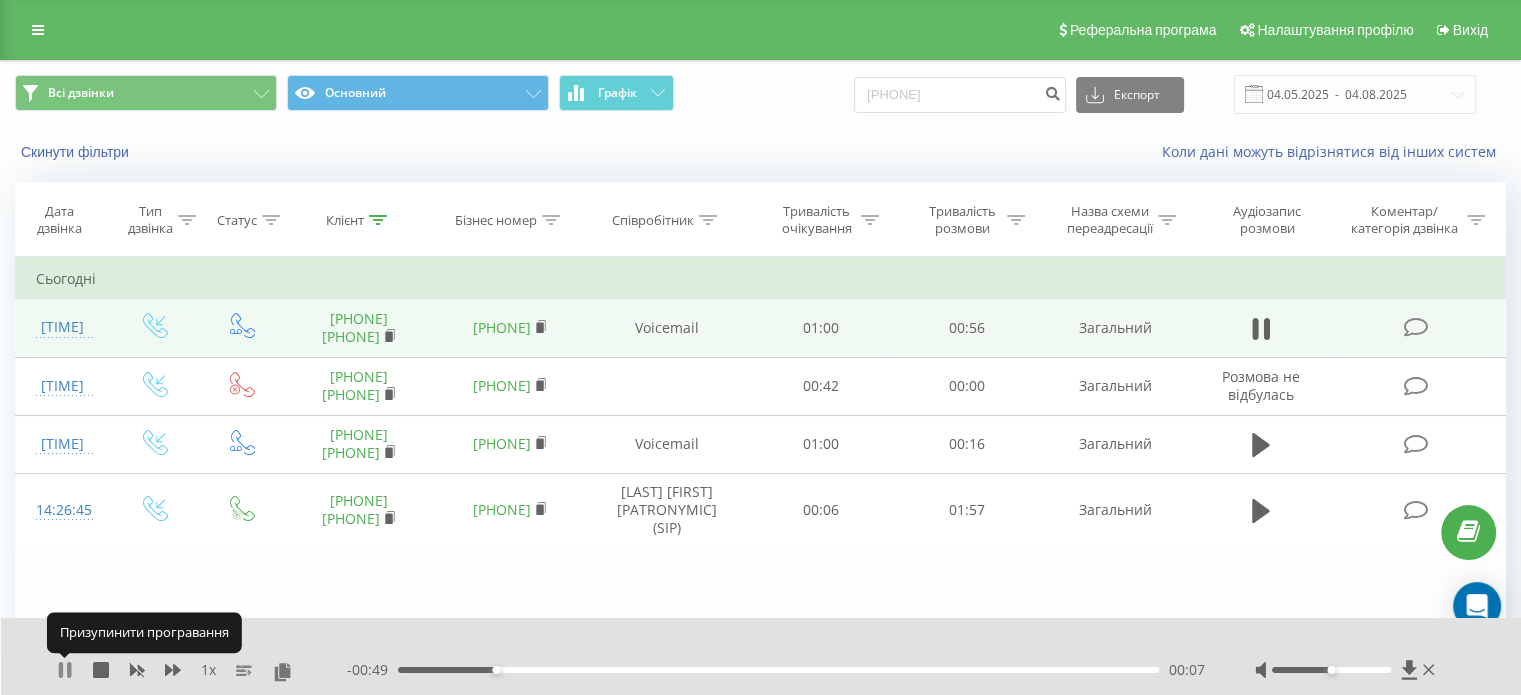click 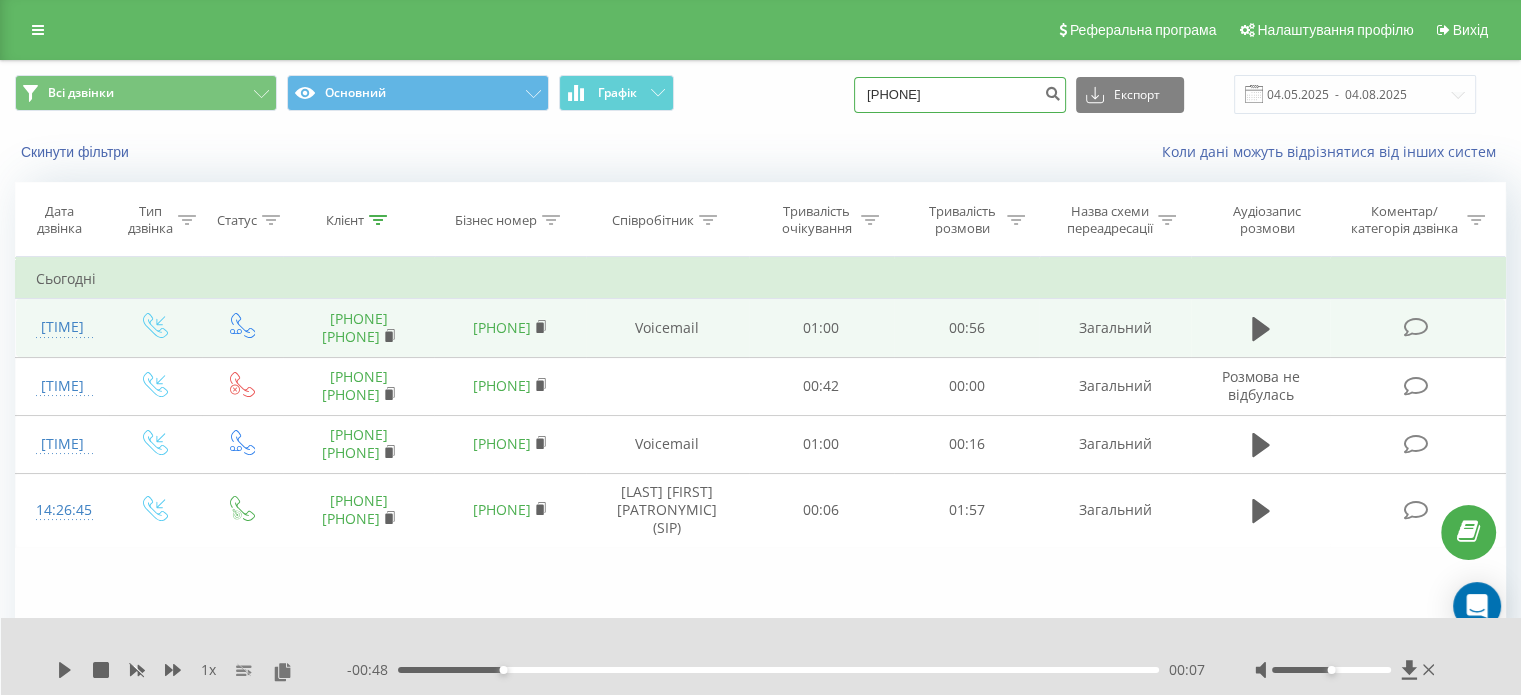 drag, startPoint x: 953, startPoint y: 105, endPoint x: 797, endPoint y: 105, distance: 156 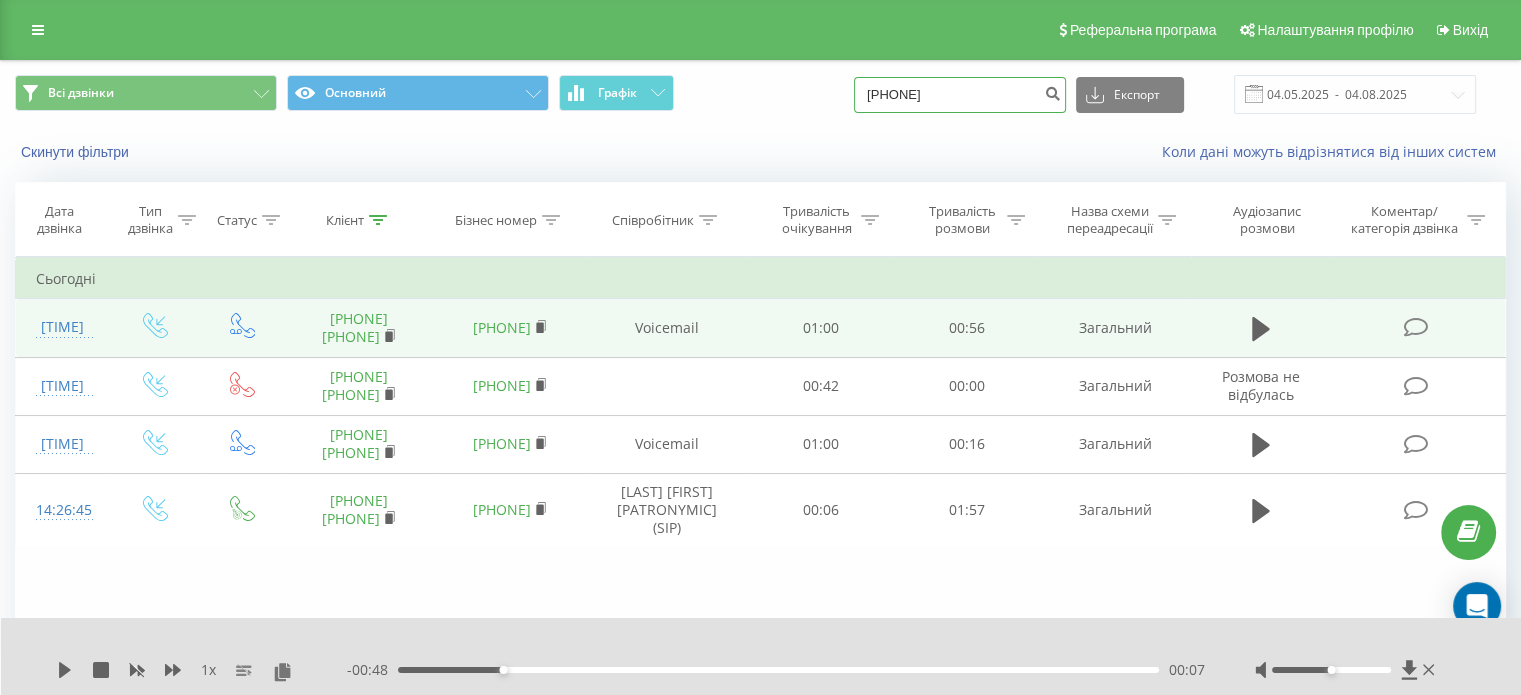 click on "Всі дзвінки Основний Графік 380963154052 Експорт .csv .xls .xlsx 04.05.2025  -  04.08.2025" at bounding box center [760, 94] 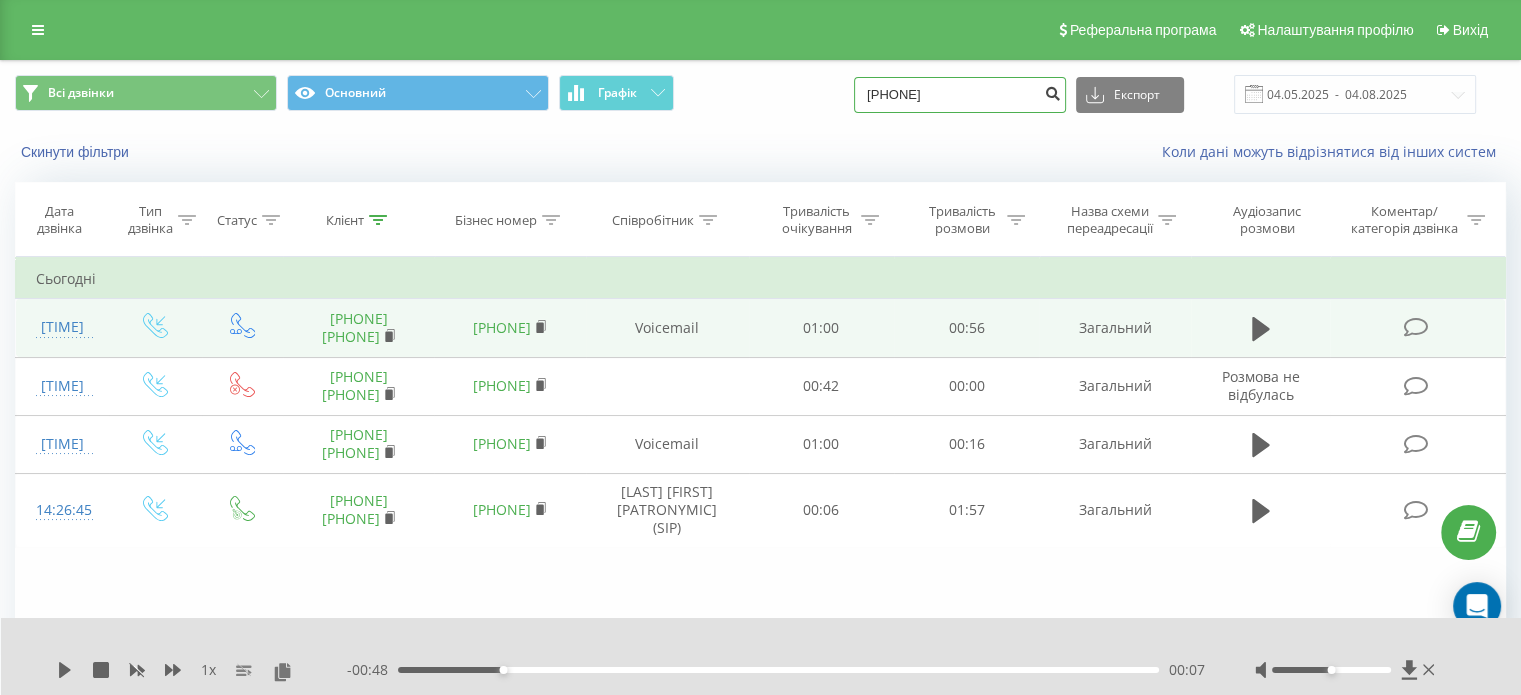 type on "380978726971" 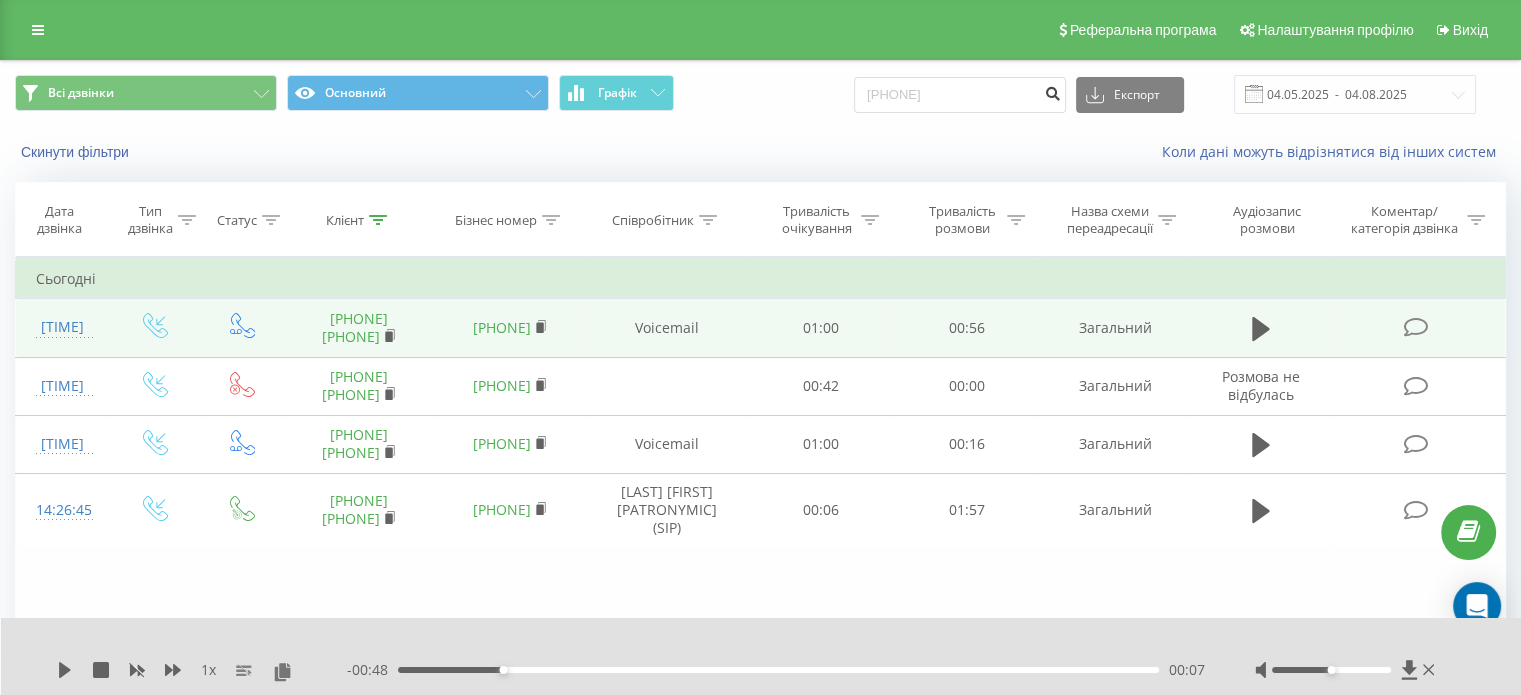 click at bounding box center (1052, 95) 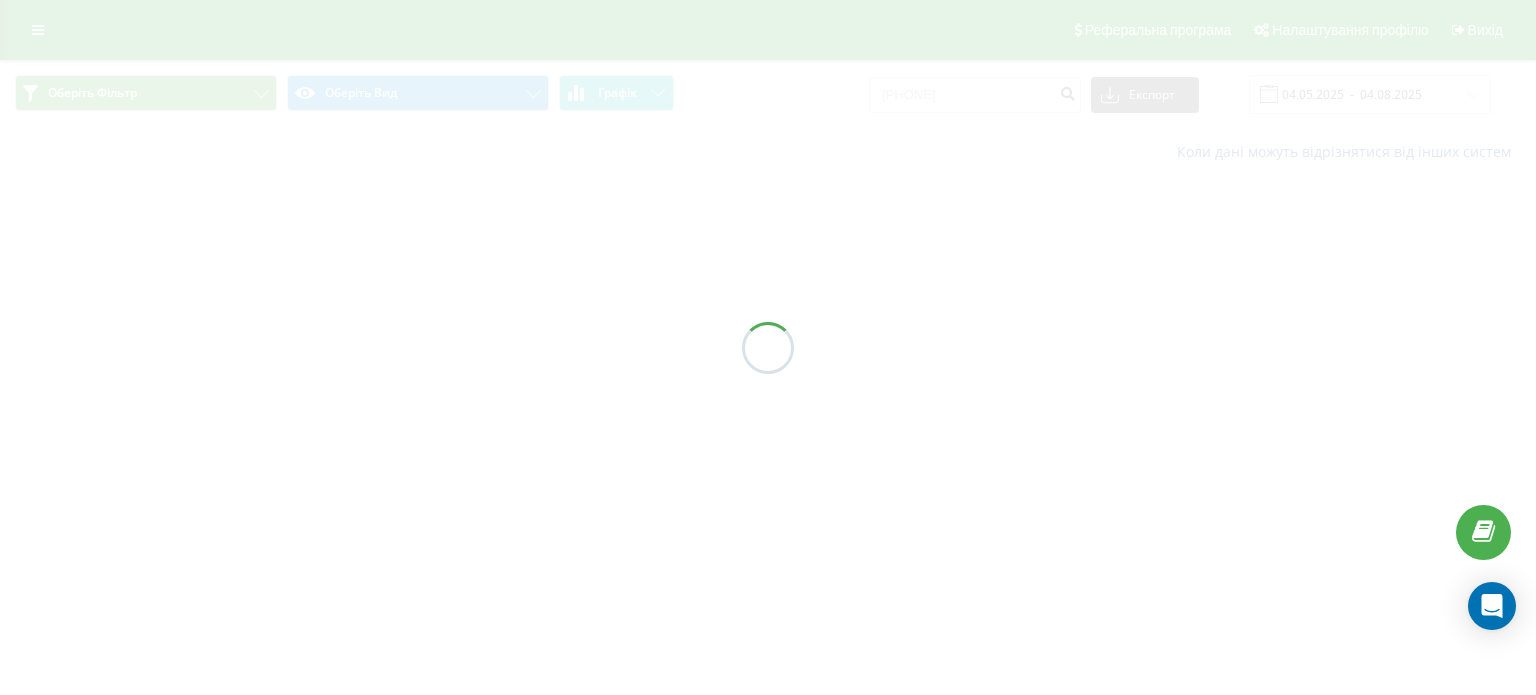 scroll, scrollTop: 0, scrollLeft: 0, axis: both 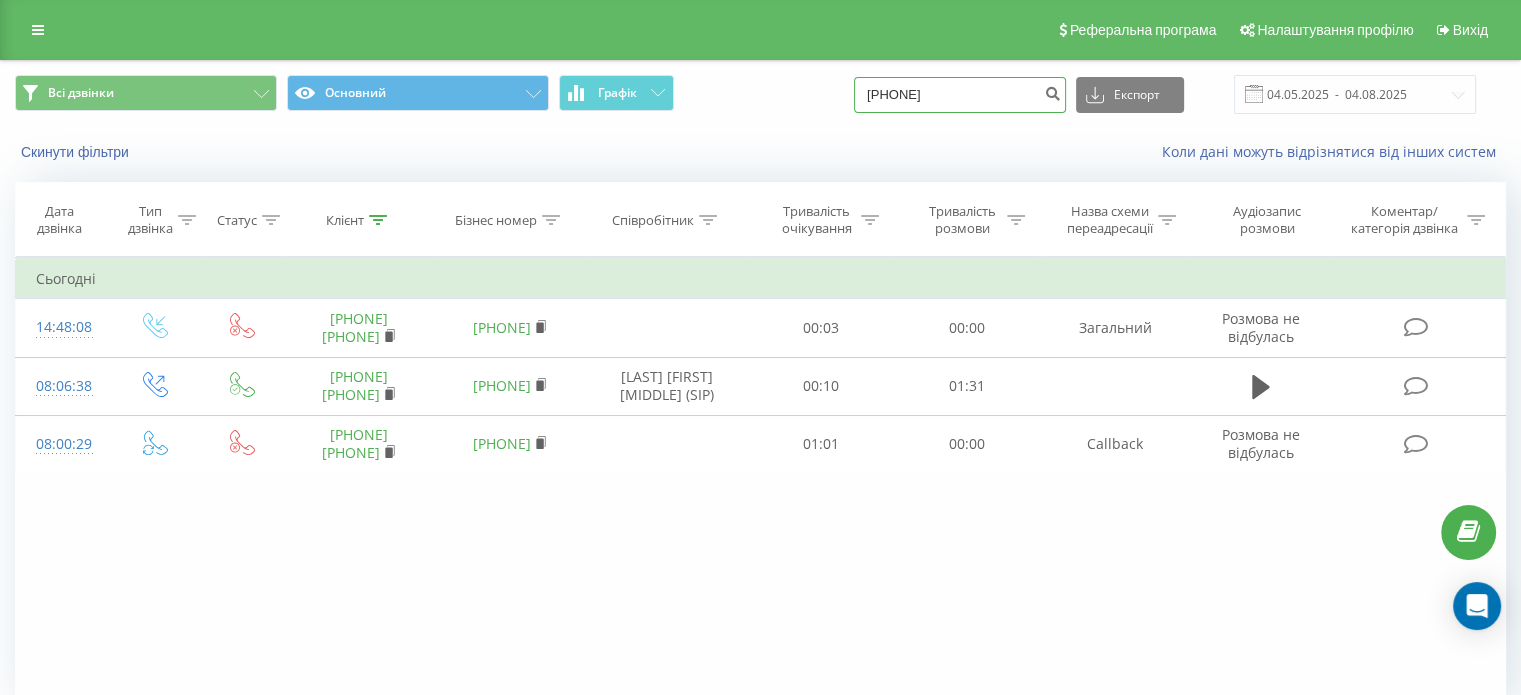 drag, startPoint x: 1014, startPoint y: 104, endPoint x: 796, endPoint y: 100, distance: 218.0367 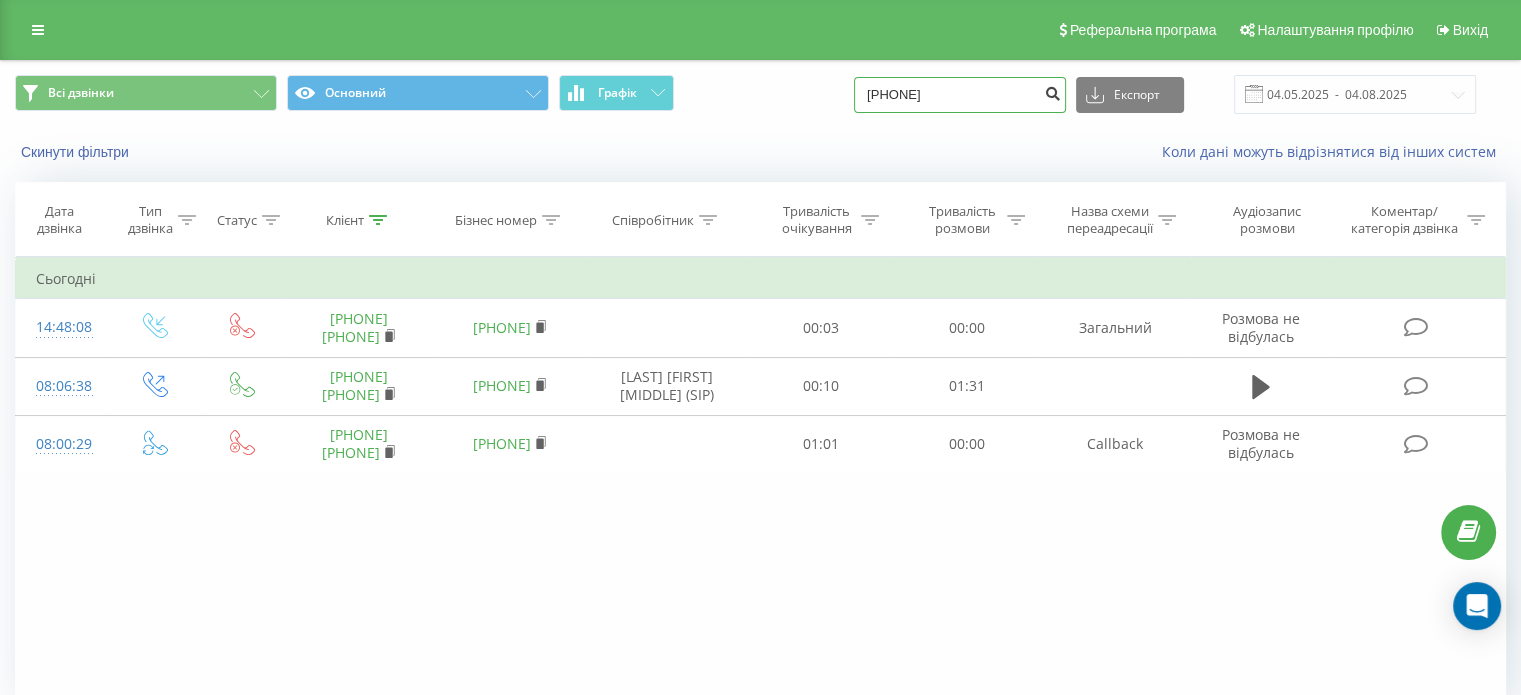 type on "380963071250" 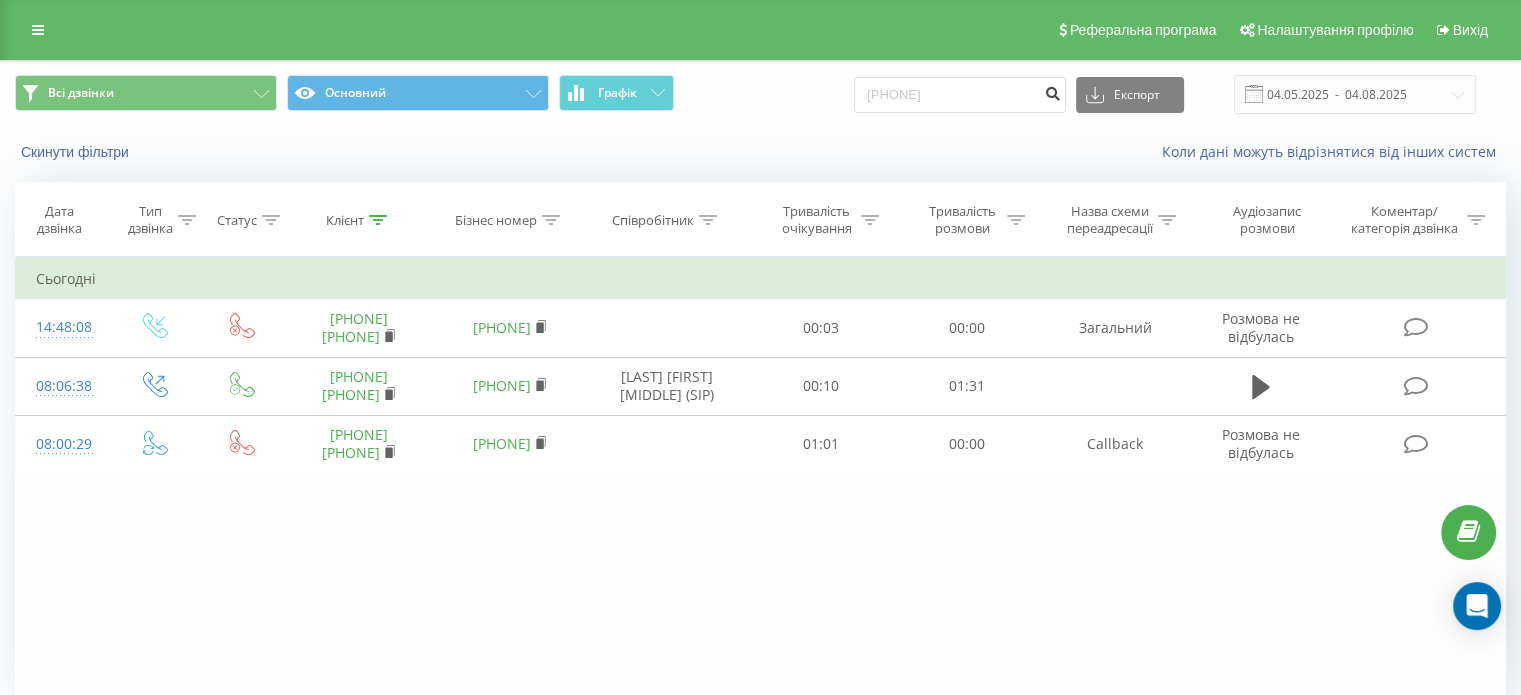 click at bounding box center [1052, 91] 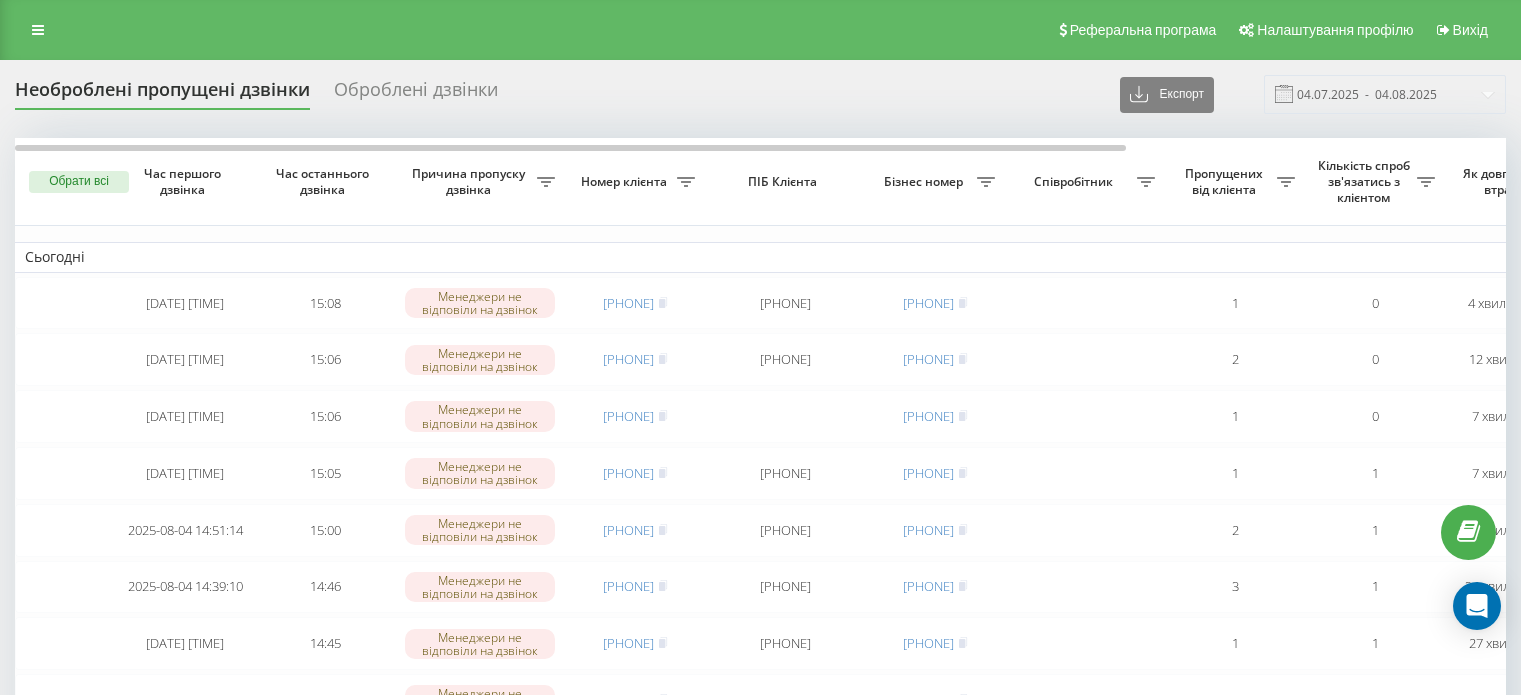 scroll, scrollTop: 0, scrollLeft: 0, axis: both 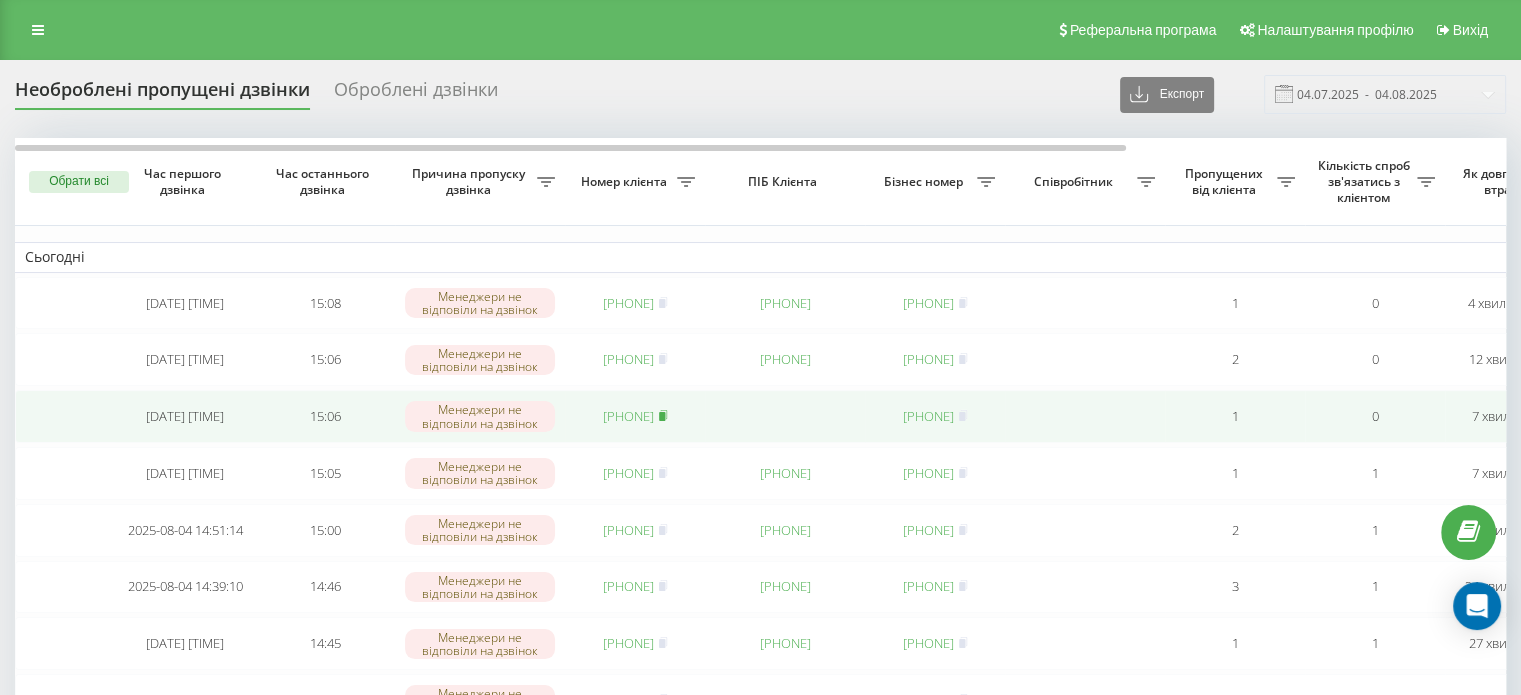 click 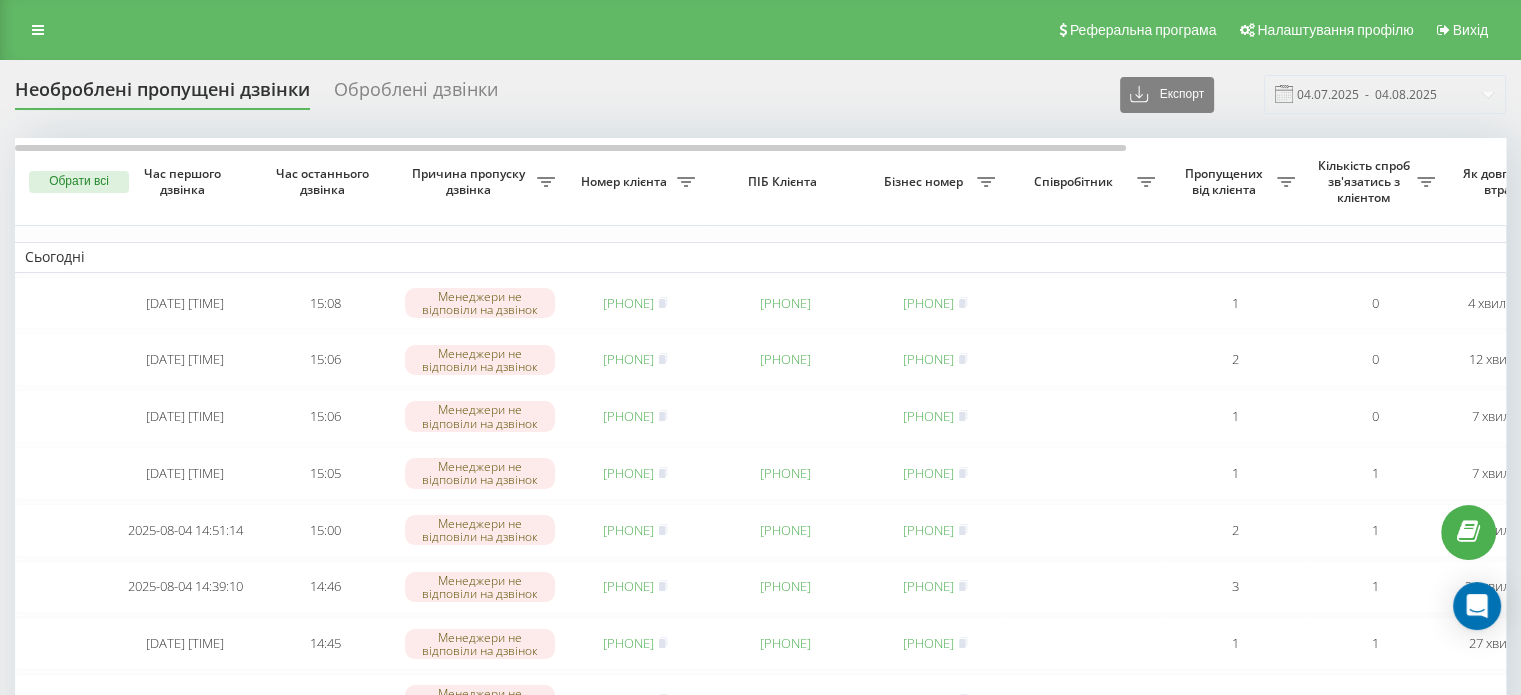 click on "Реферальна програма Налаштування профілю Вихід" at bounding box center [760, 30] 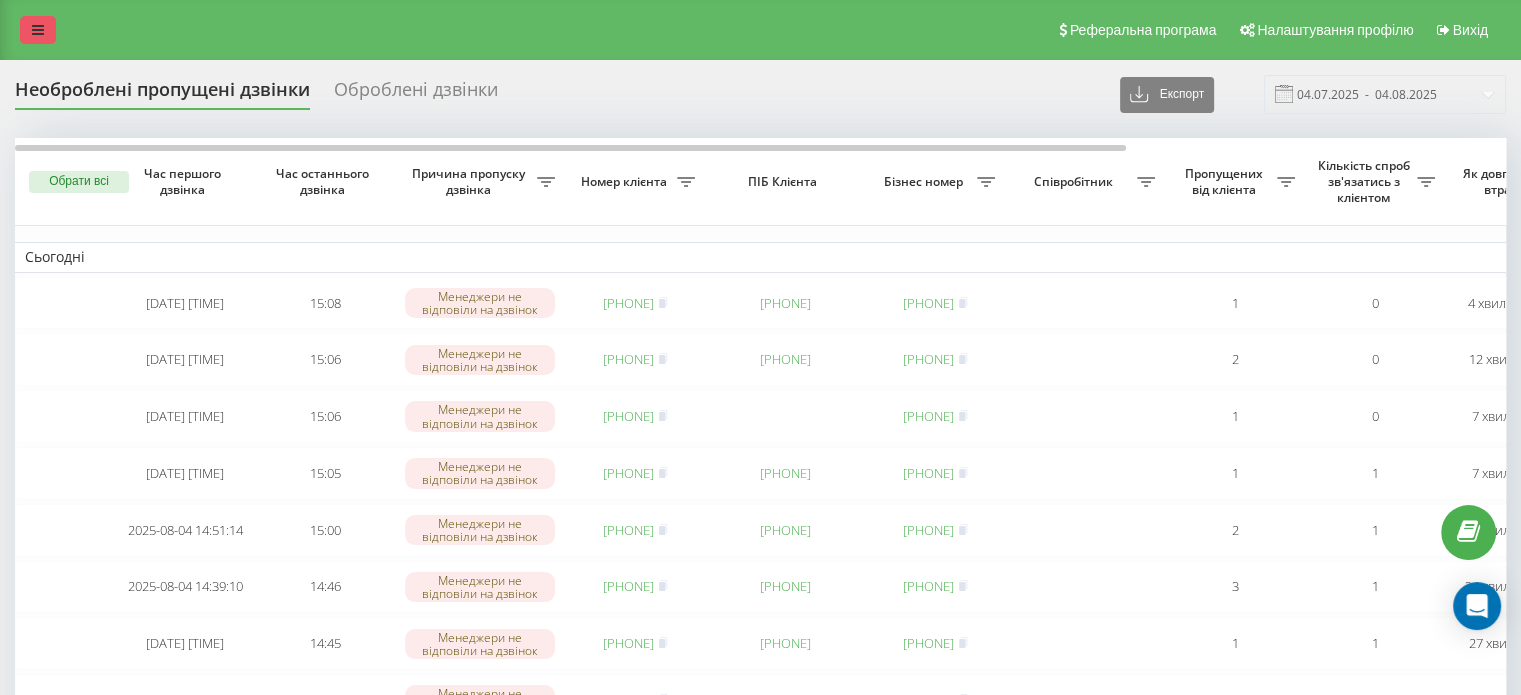 click at bounding box center (38, 30) 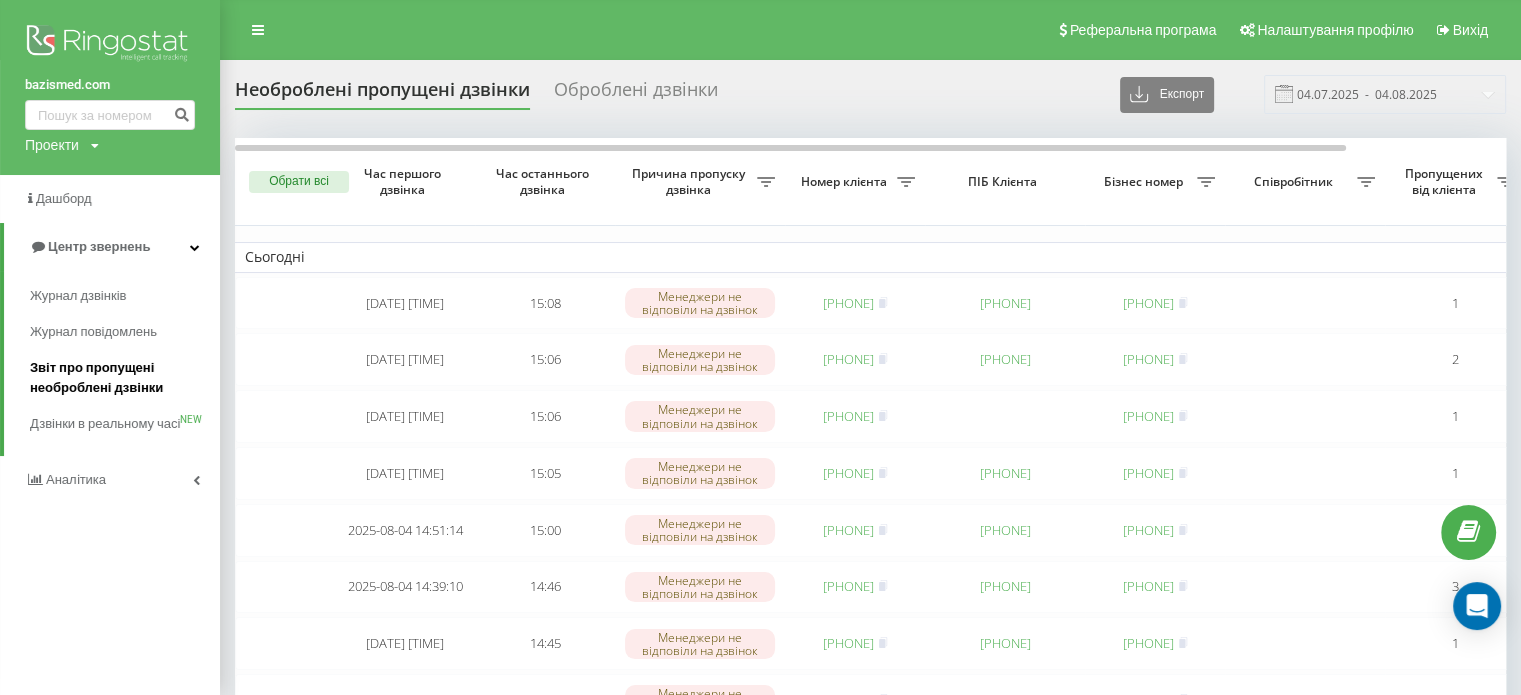 click on "Звіт про пропущені необроблені дзвінки" at bounding box center (120, 378) 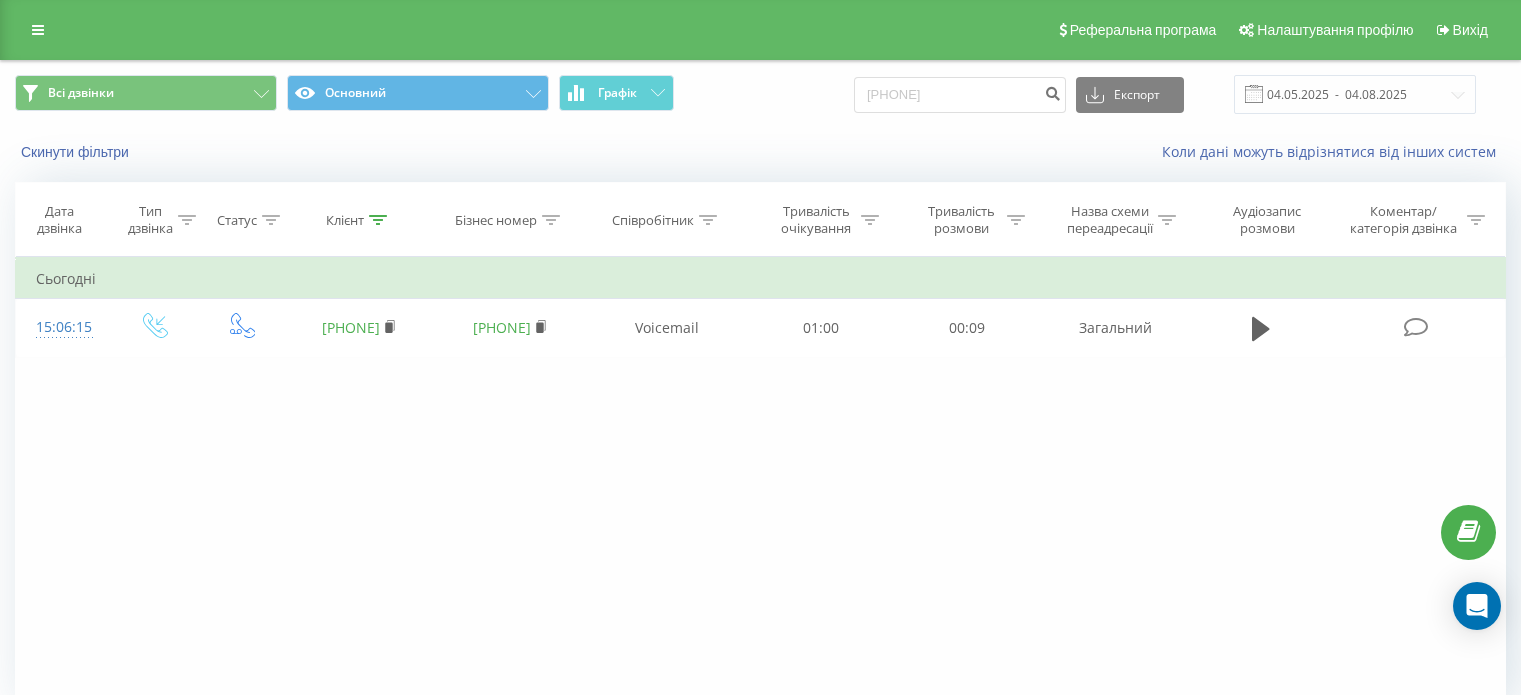 scroll, scrollTop: 0, scrollLeft: 0, axis: both 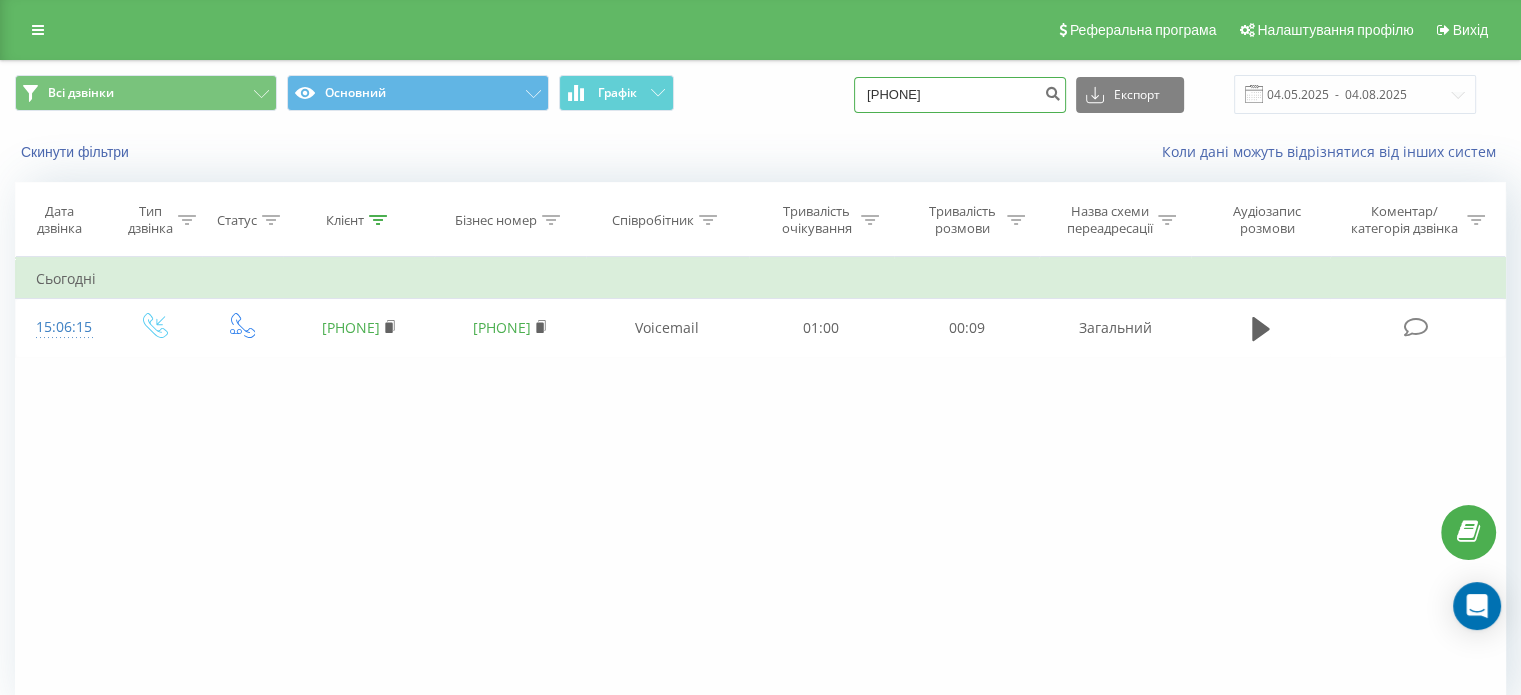 drag, startPoint x: 988, startPoint y: 90, endPoint x: 751, endPoint y: 88, distance: 237.00844 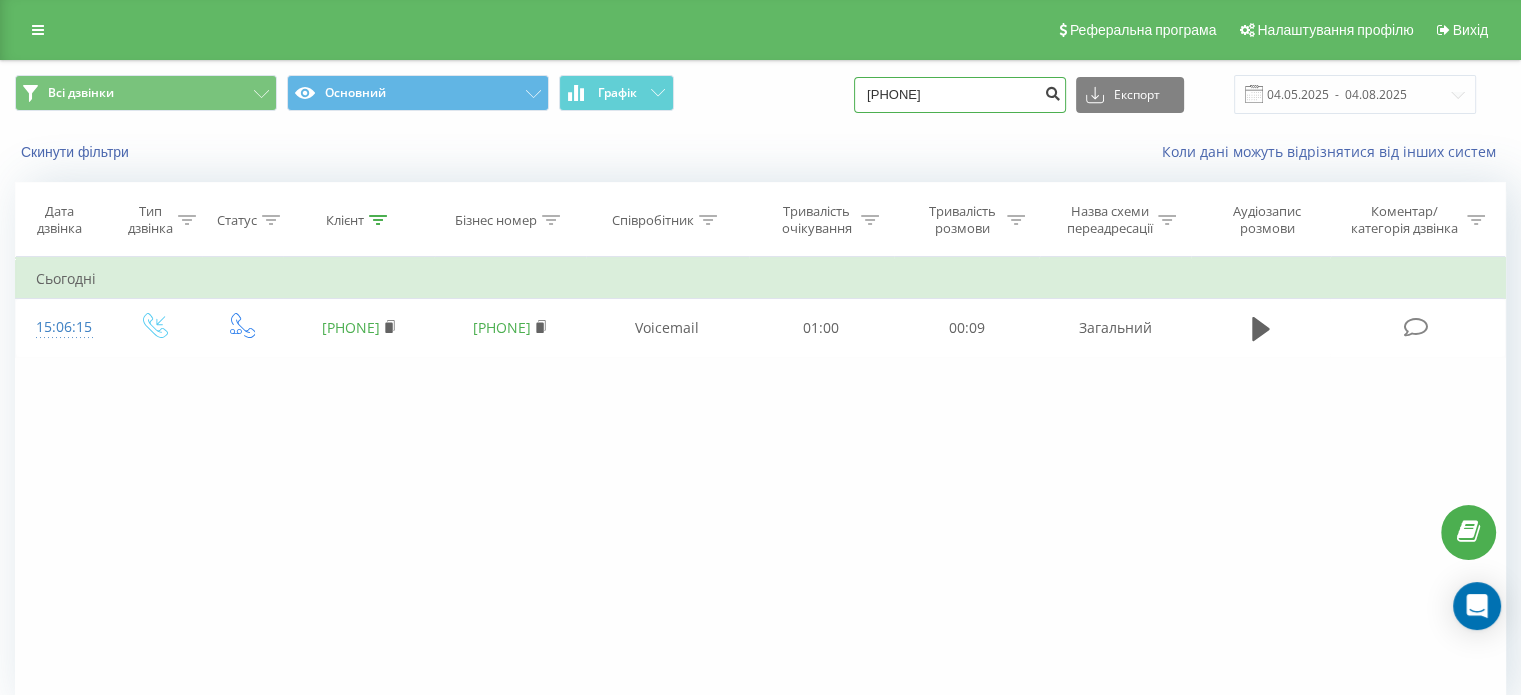type on "[PHONE]" 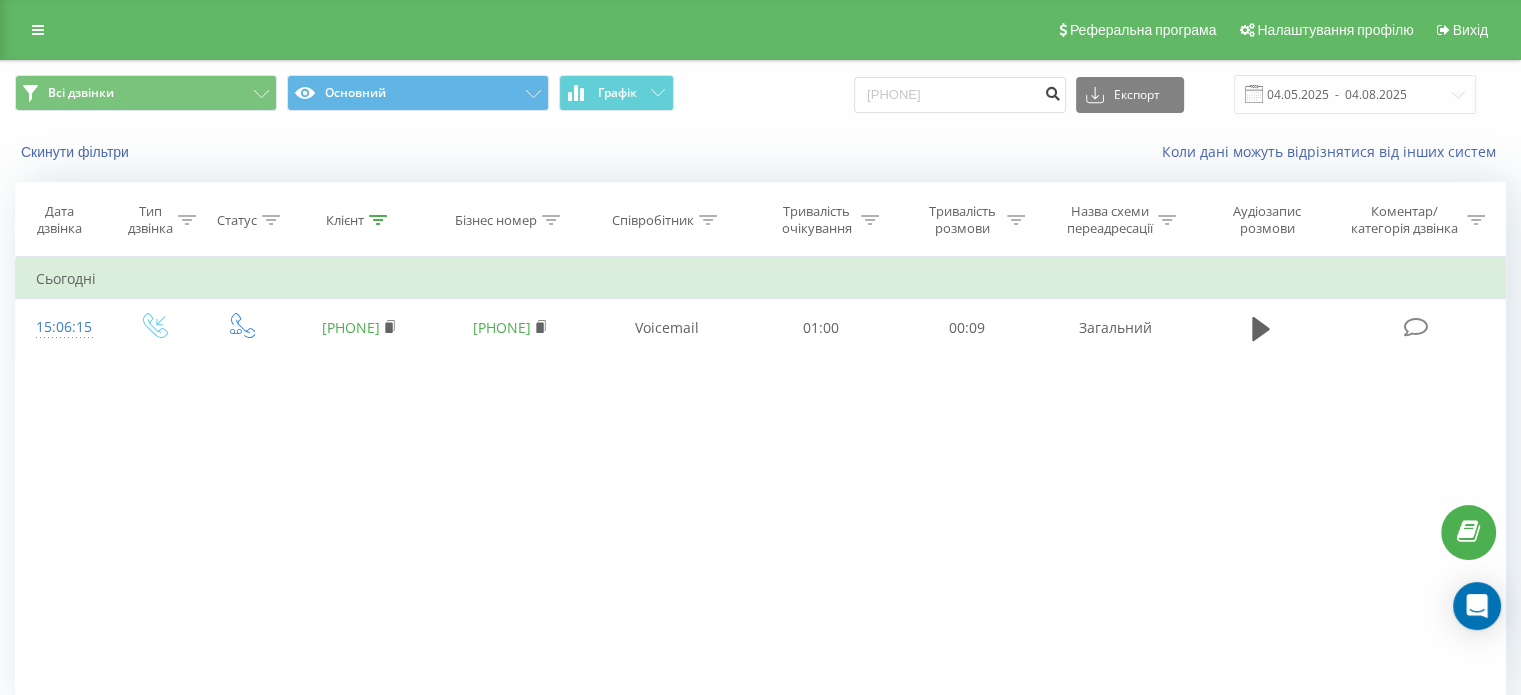click at bounding box center [1052, 91] 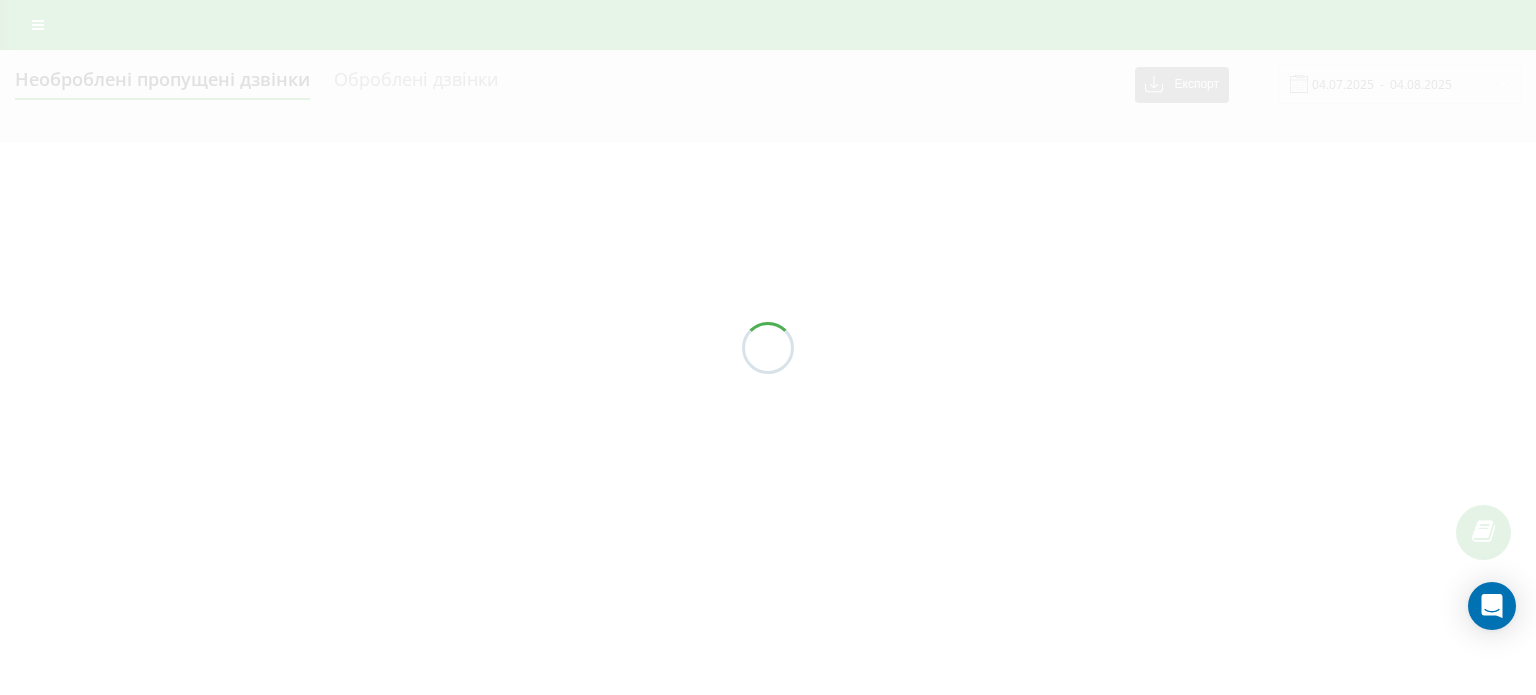 scroll, scrollTop: 0, scrollLeft: 0, axis: both 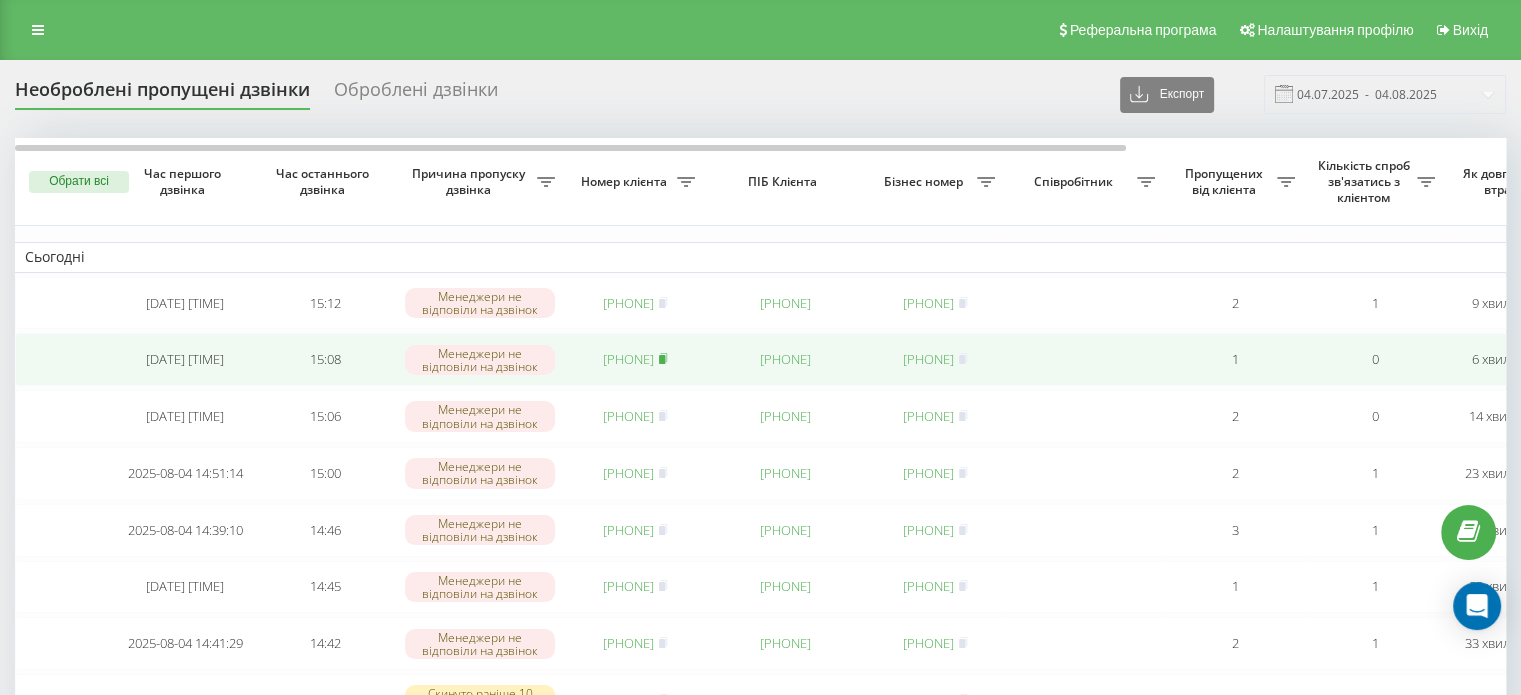 click 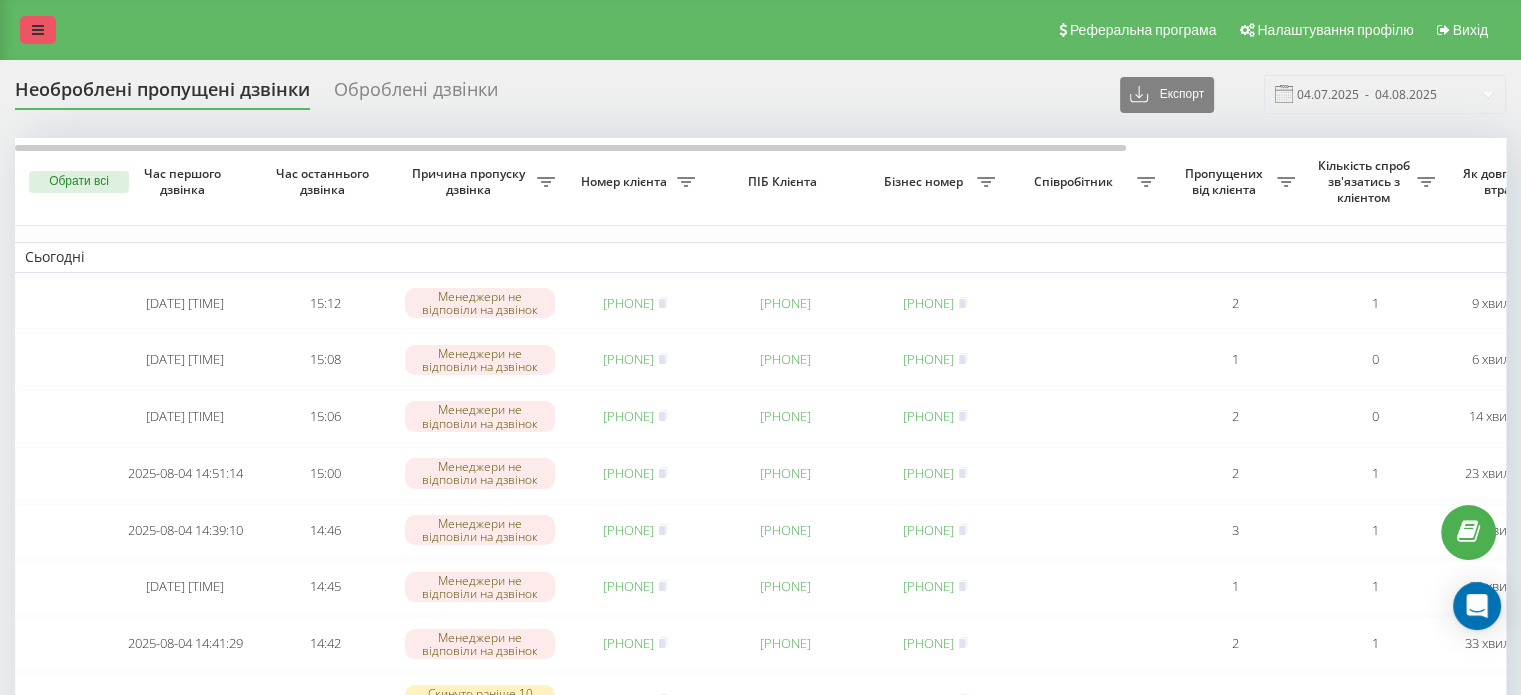 click at bounding box center (38, 30) 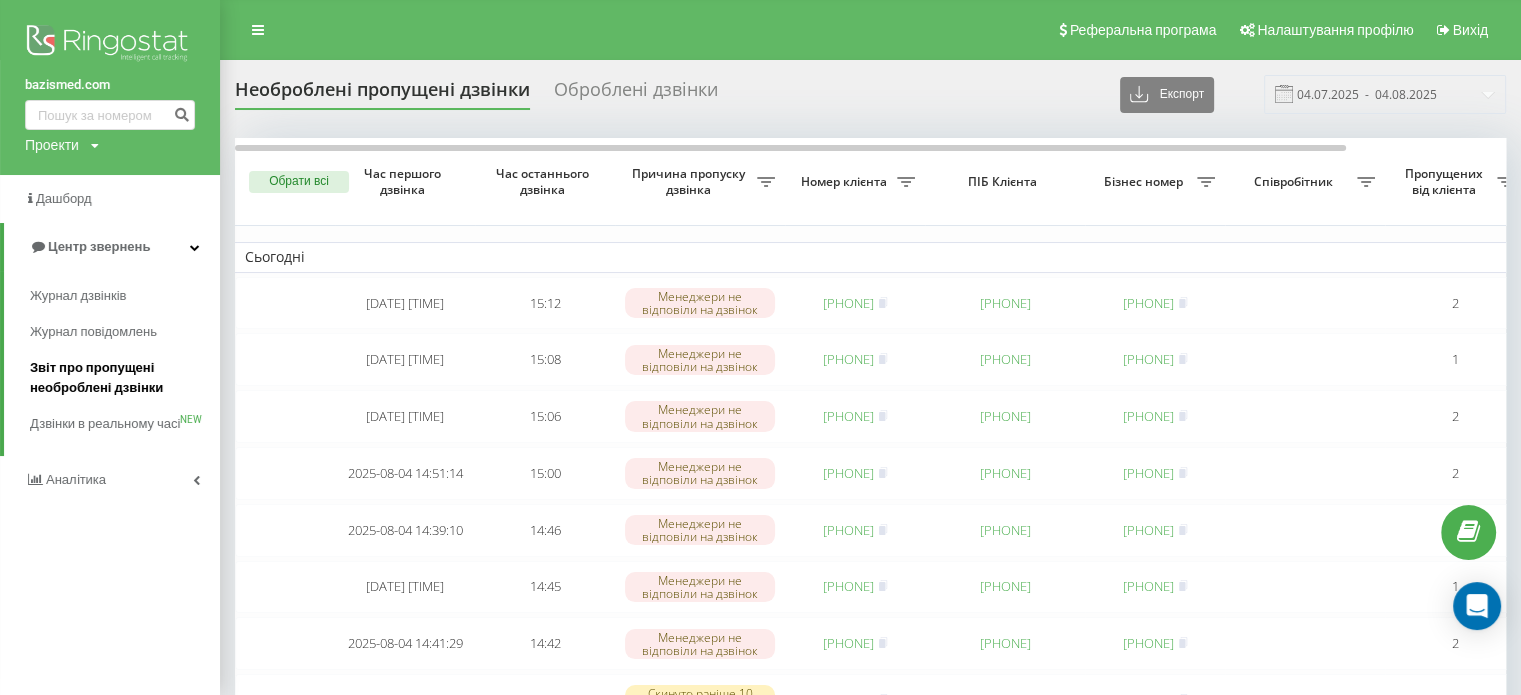 click on "Звіт про пропущені необроблені дзвінки" at bounding box center (120, 378) 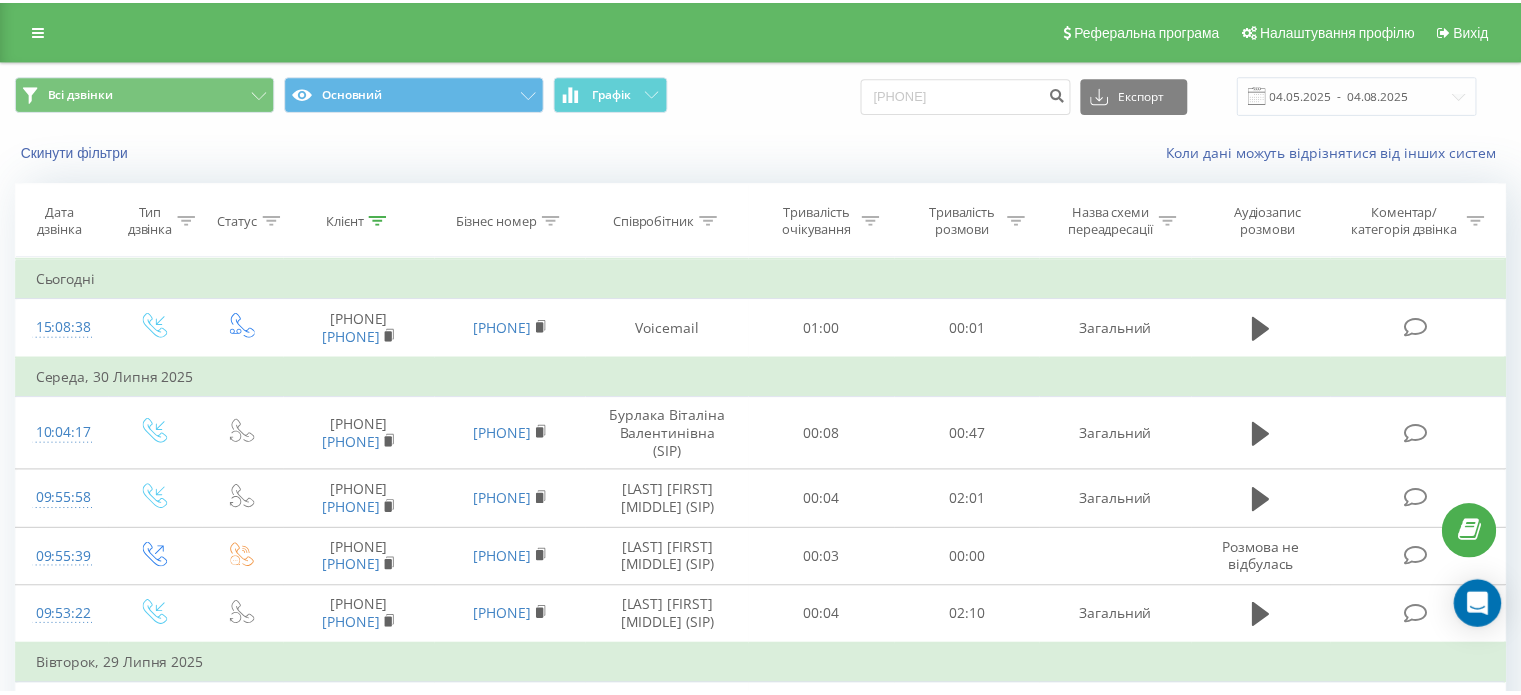 scroll, scrollTop: 0, scrollLeft: 0, axis: both 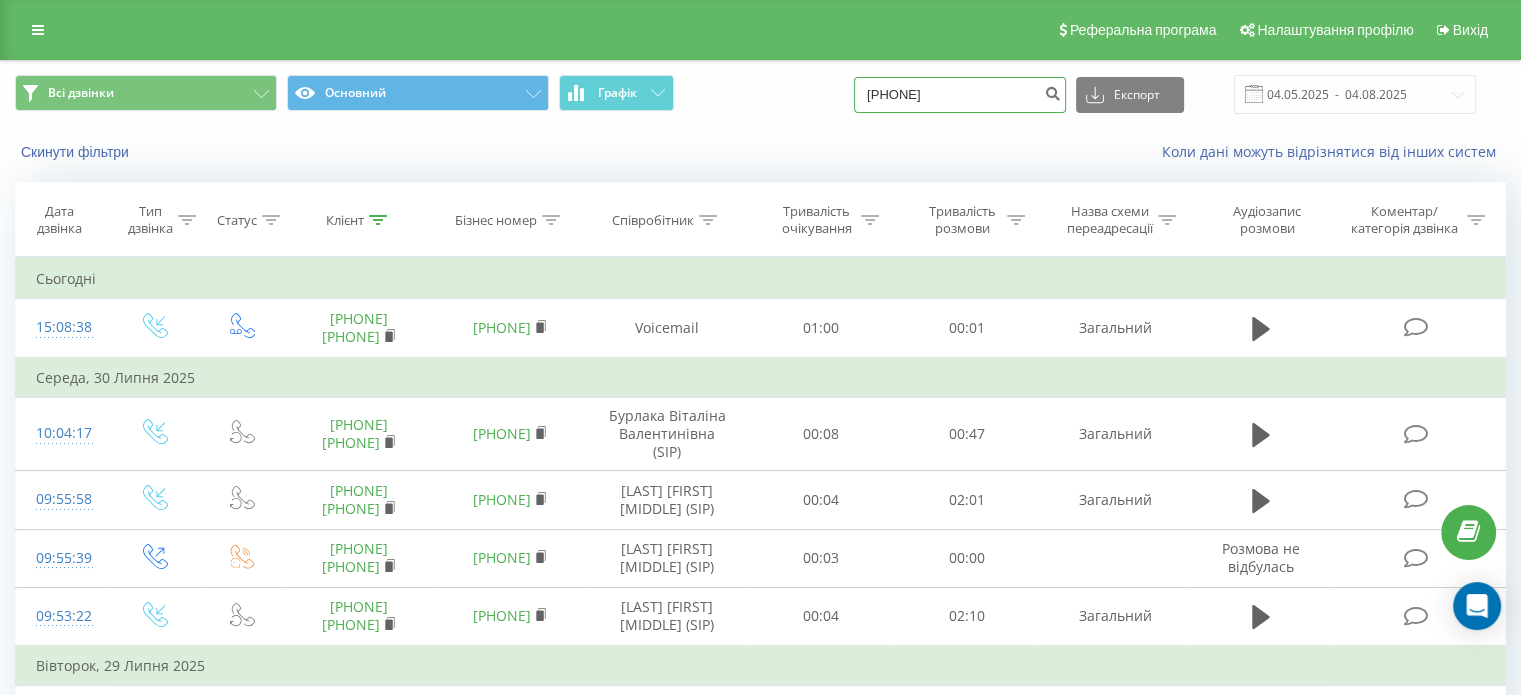 drag, startPoint x: 1019, startPoint y: 88, endPoint x: 743, endPoint y: 53, distance: 278.21036 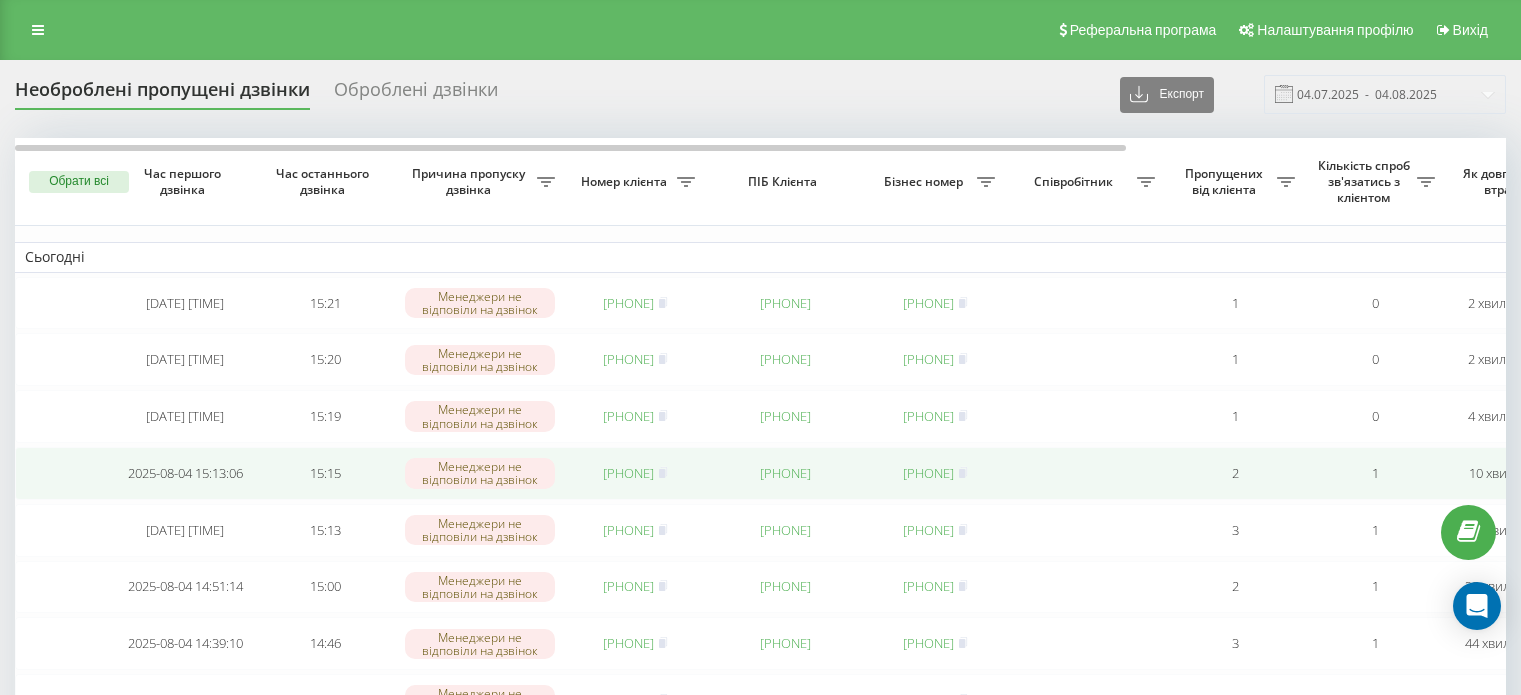 scroll, scrollTop: 100, scrollLeft: 0, axis: vertical 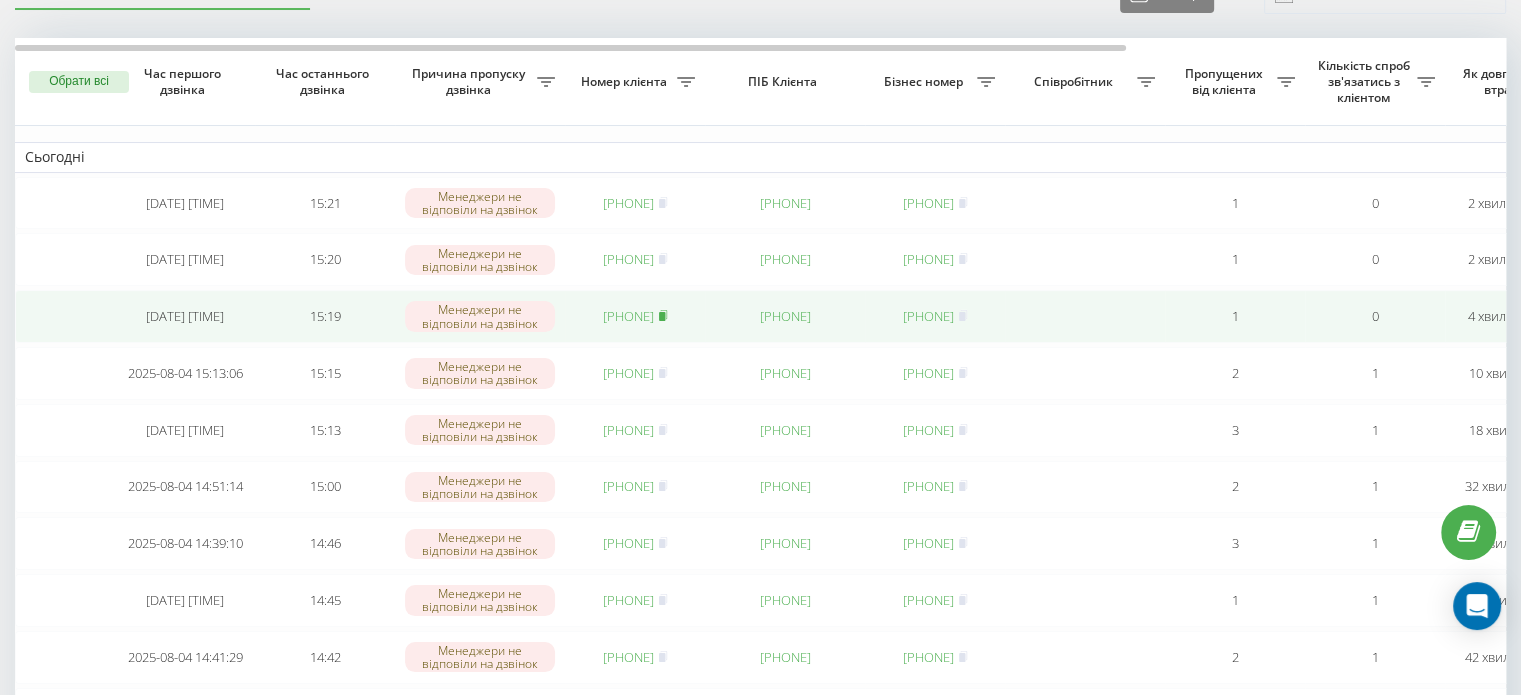 click 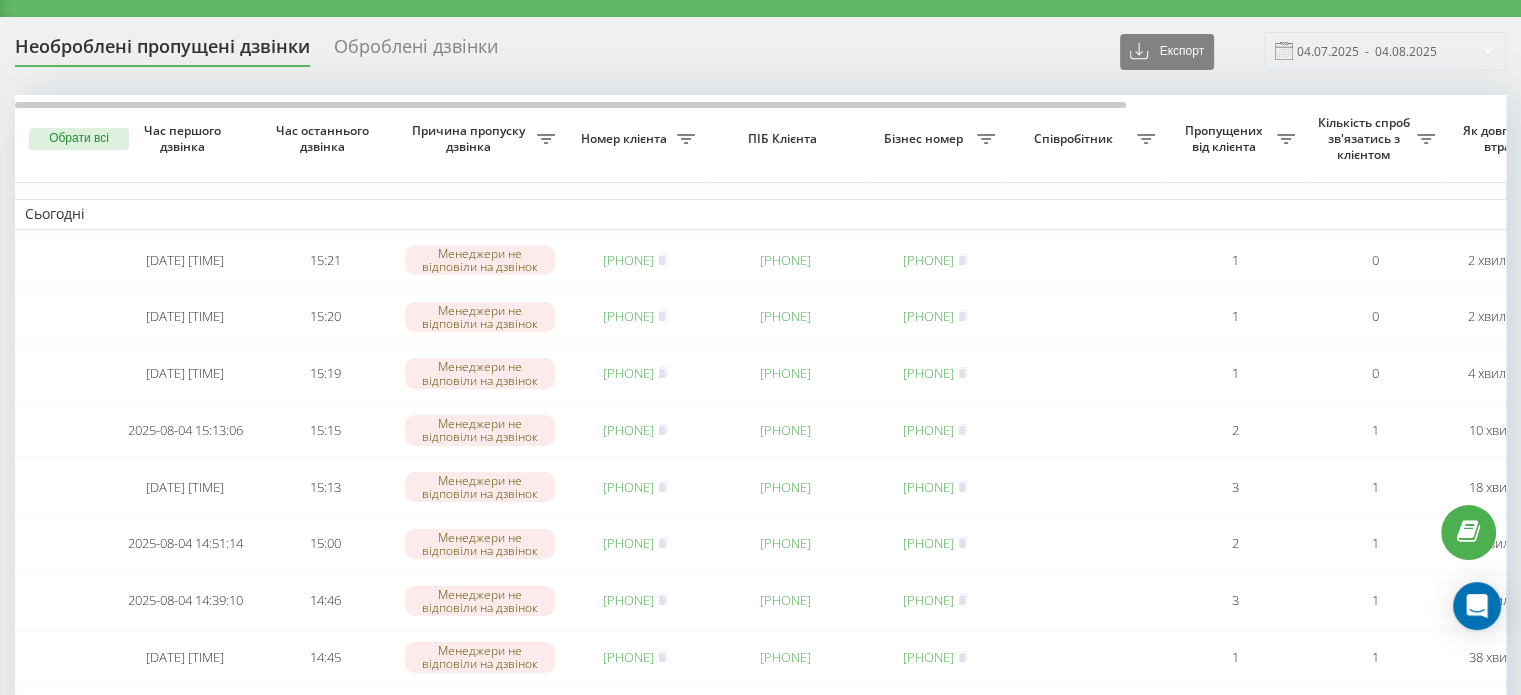 scroll, scrollTop: 0, scrollLeft: 0, axis: both 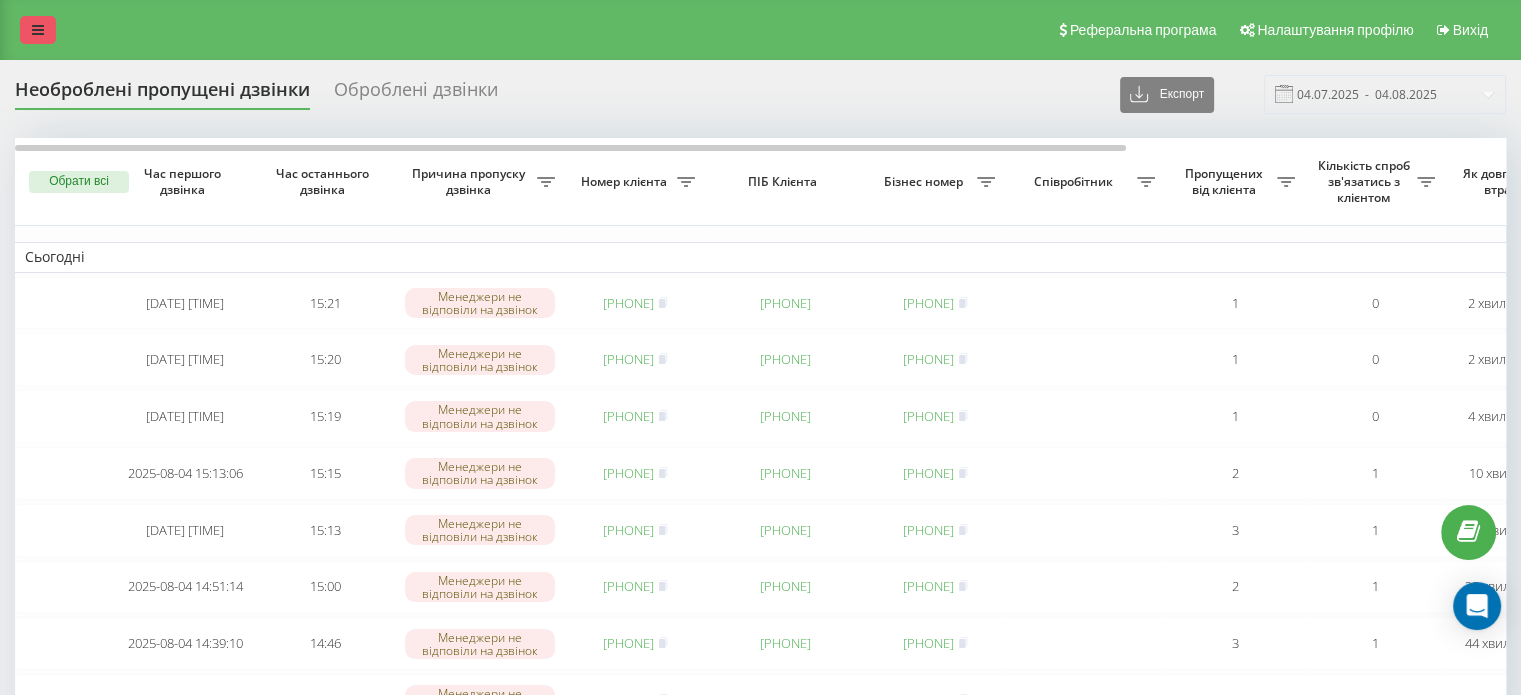 click at bounding box center (38, 30) 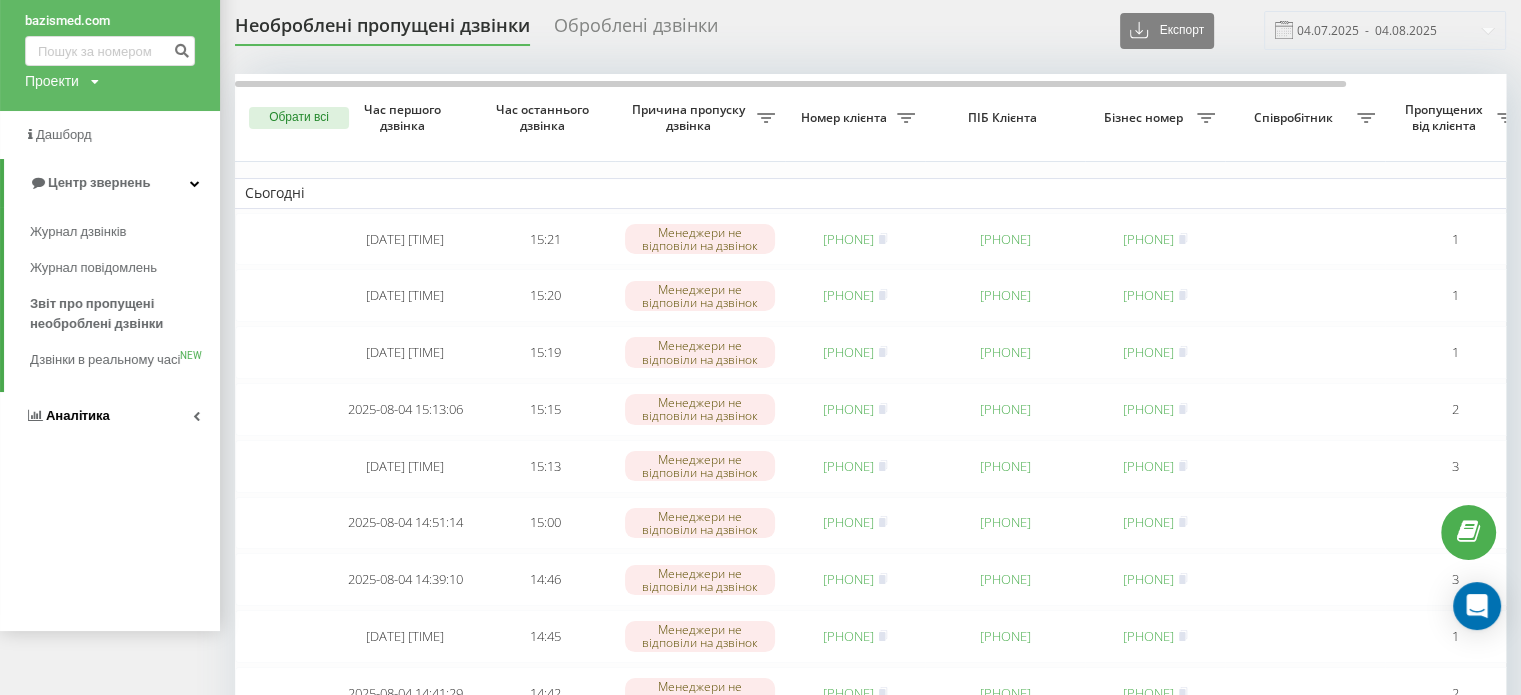 scroll, scrollTop: 100, scrollLeft: 0, axis: vertical 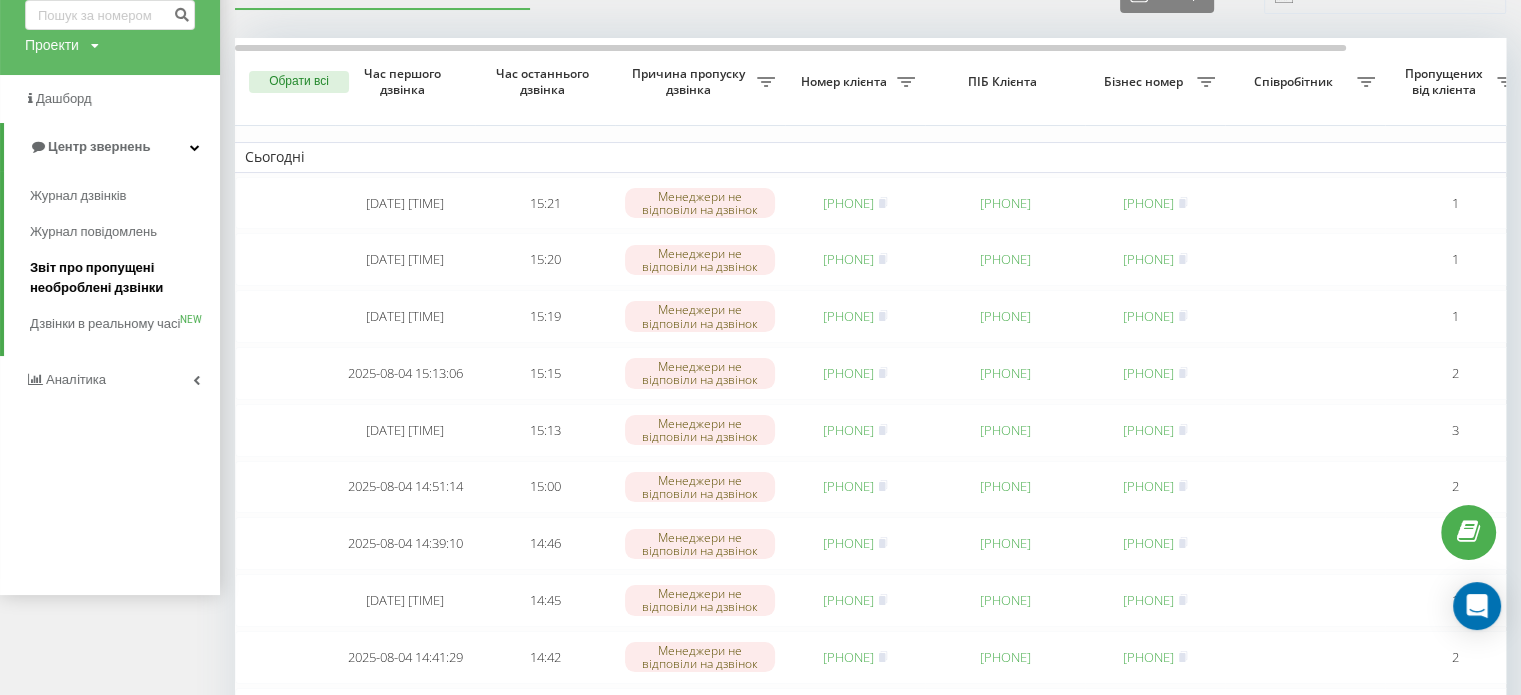 click on "Звіт про пропущені необроблені дзвінки" at bounding box center (120, 278) 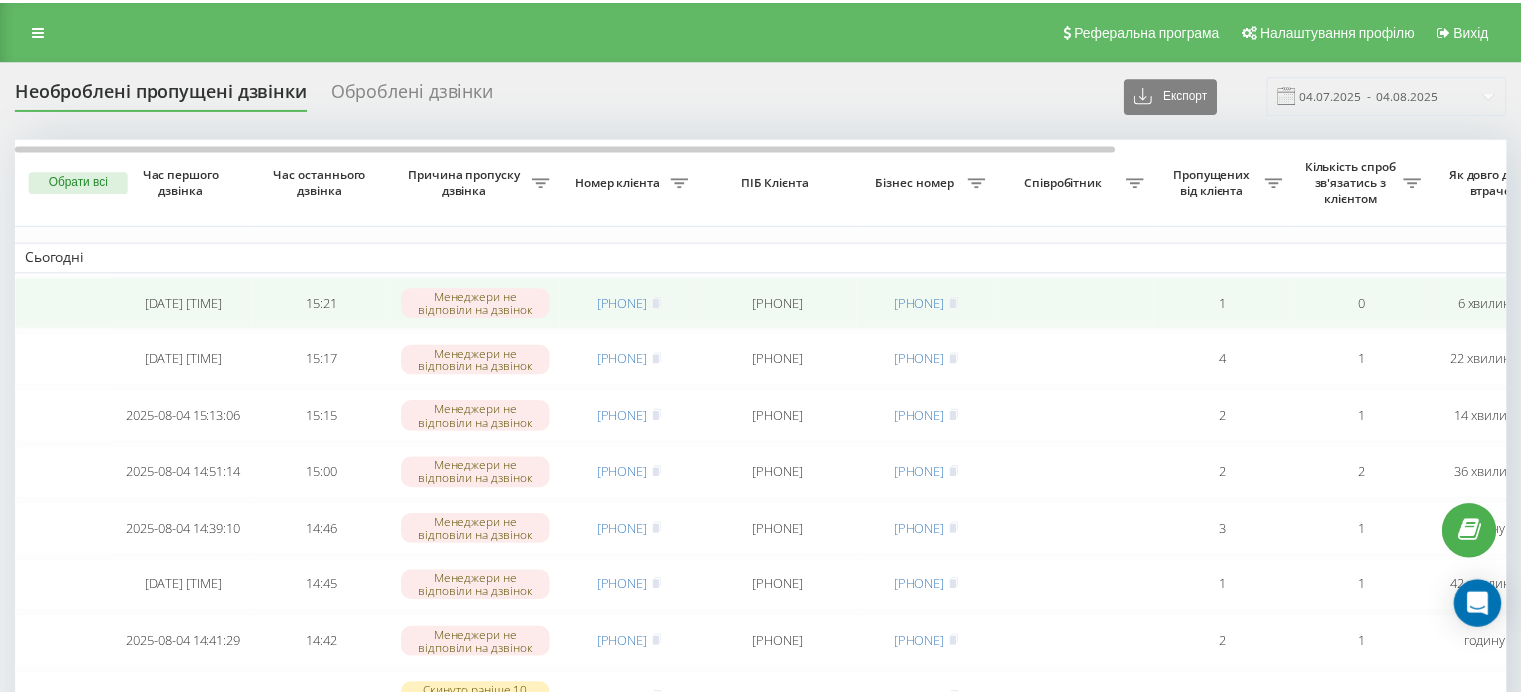 scroll, scrollTop: 0, scrollLeft: 0, axis: both 